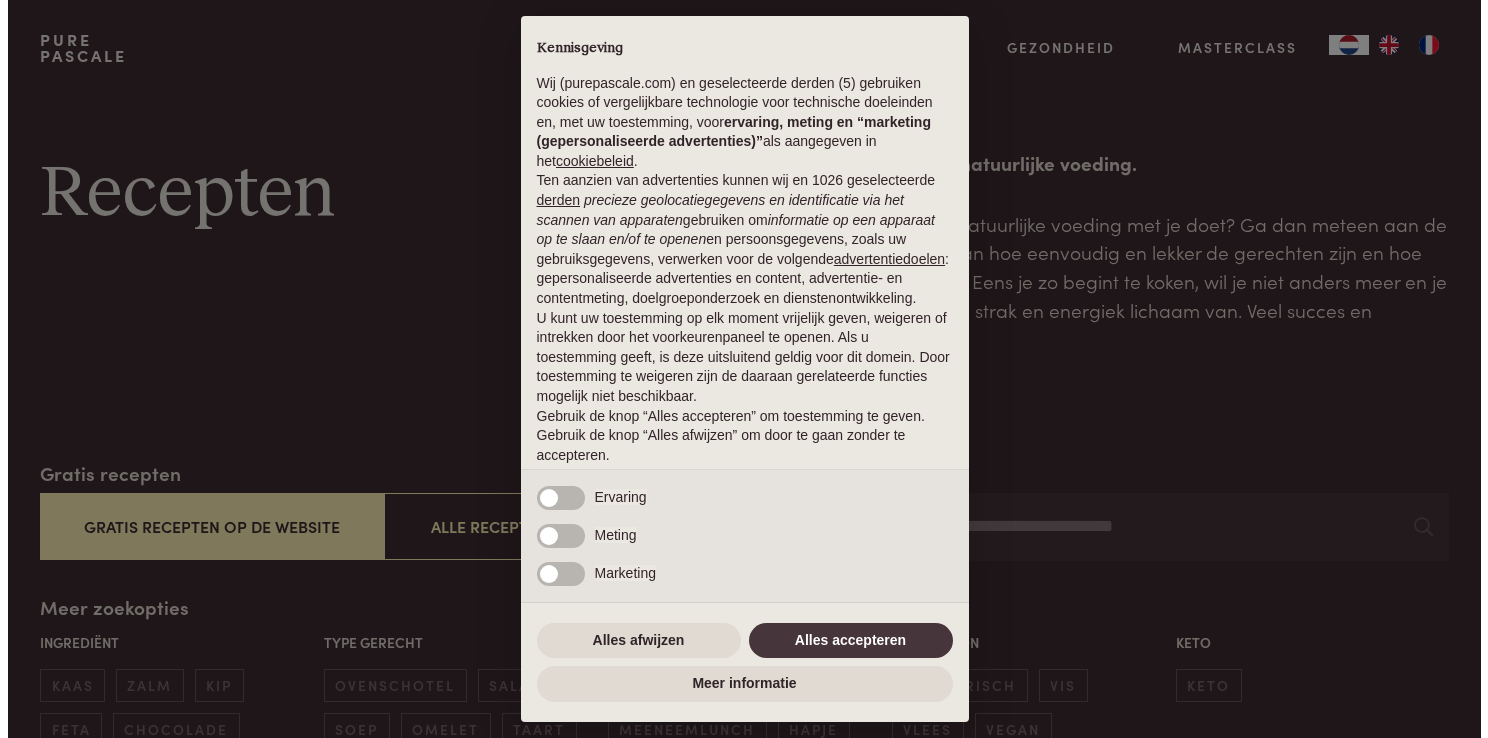 scroll, scrollTop: 0, scrollLeft: 0, axis: both 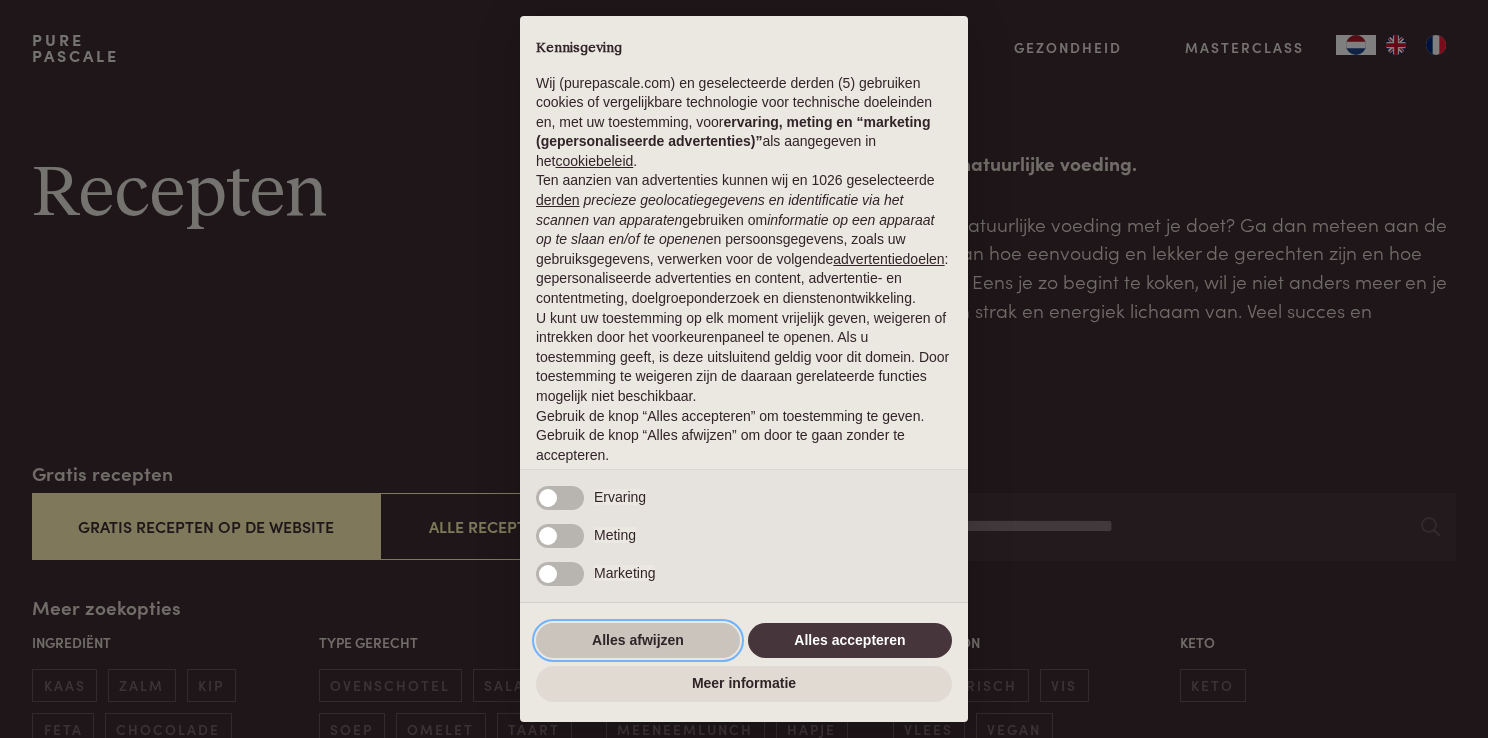 click on "Alles afwijzen" at bounding box center (638, 641) 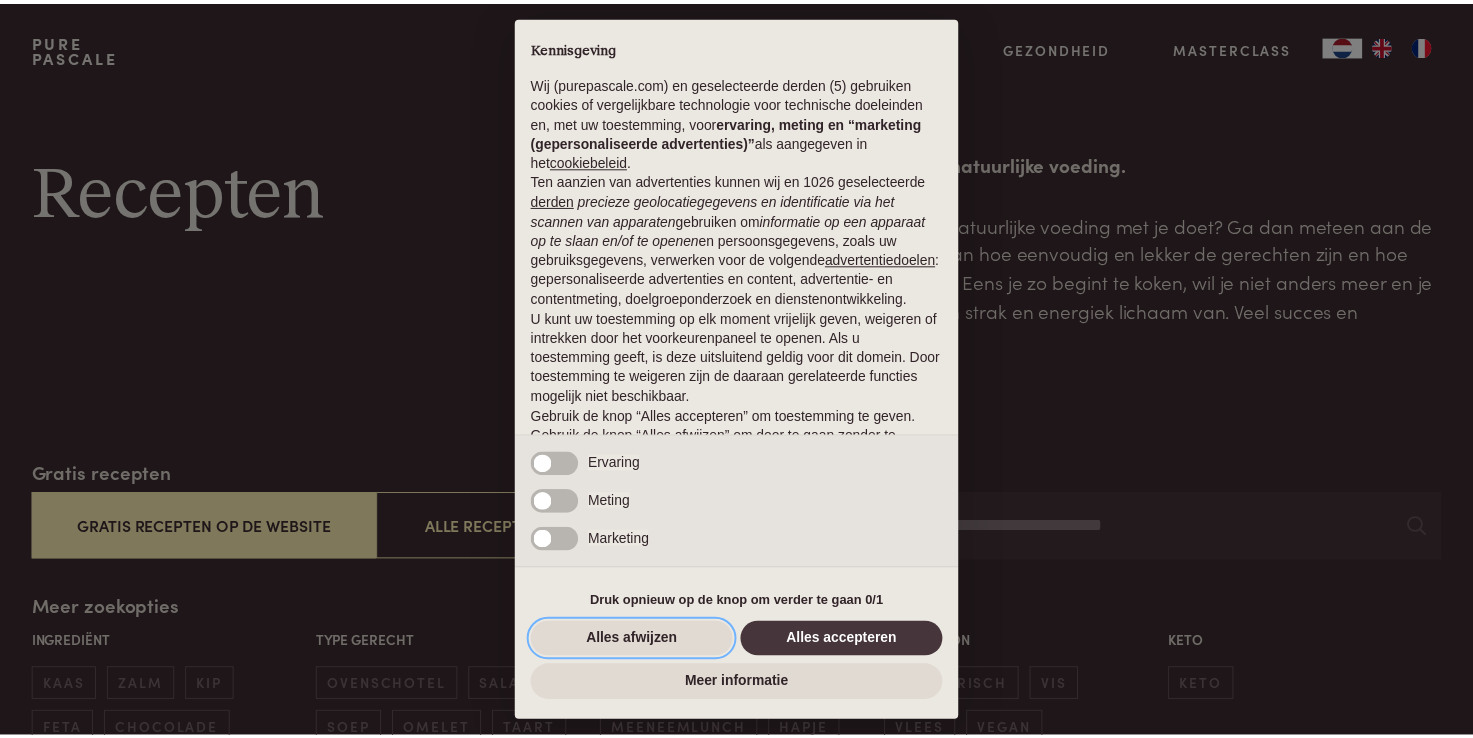 scroll, scrollTop: 65, scrollLeft: 0, axis: vertical 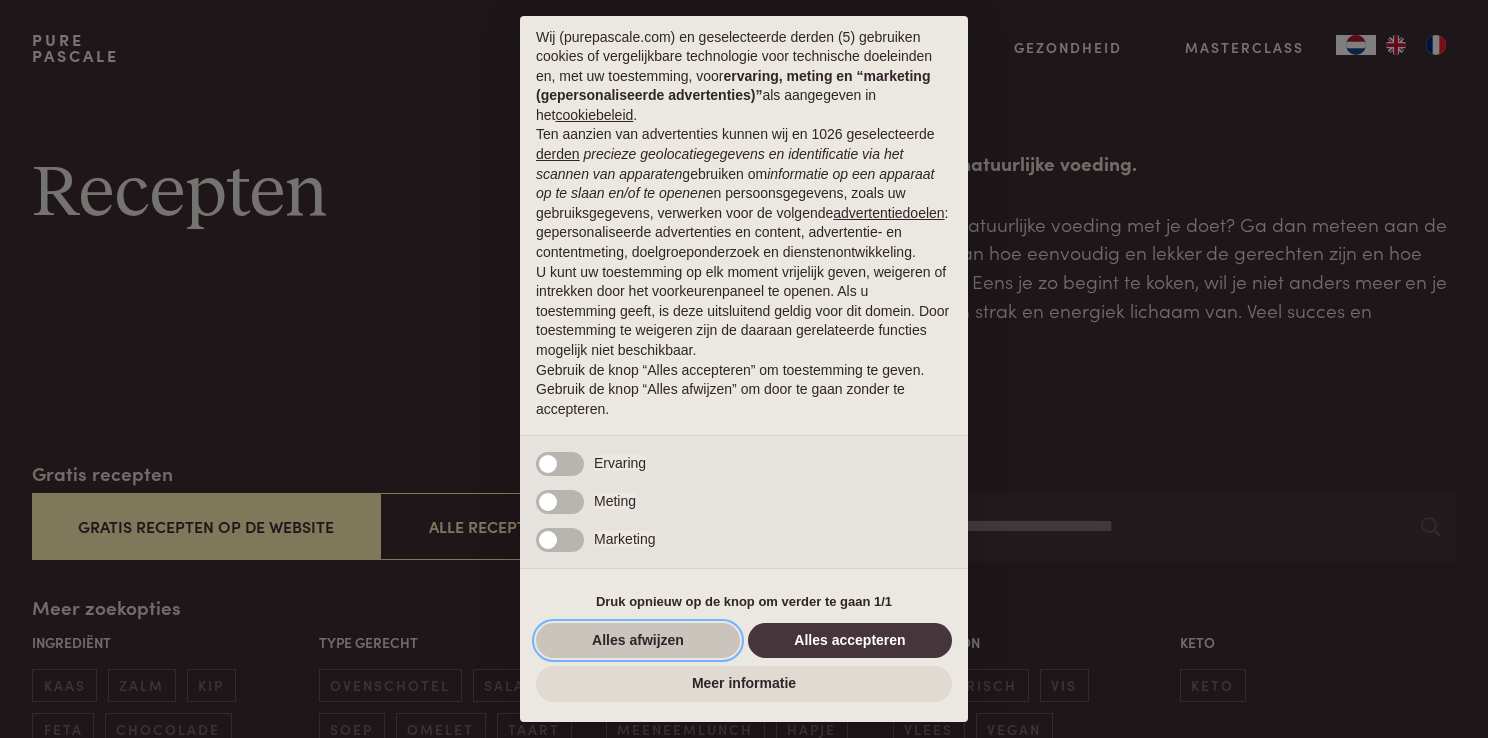 click on "Alles afwijzen" at bounding box center (638, 641) 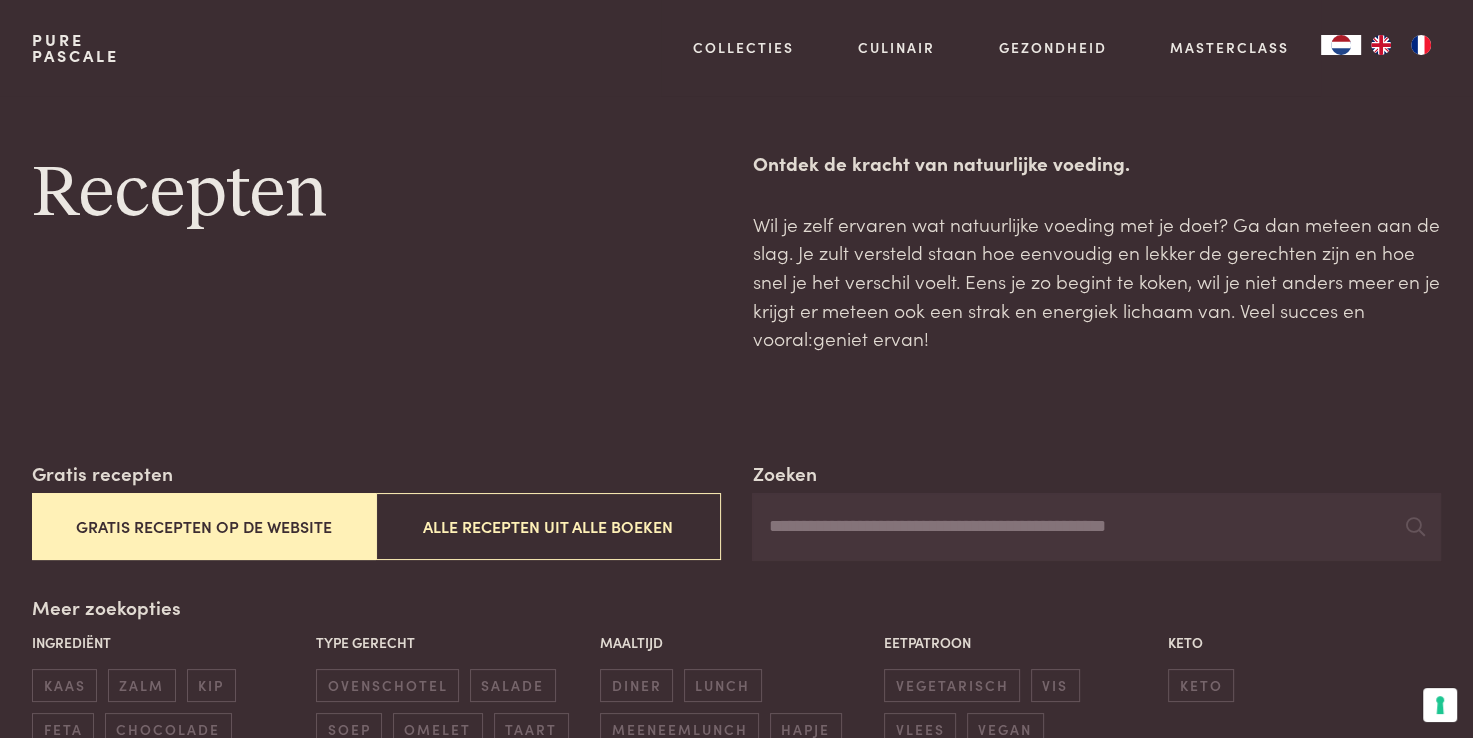 click on "Gratis recepten op de website" at bounding box center (204, 526) 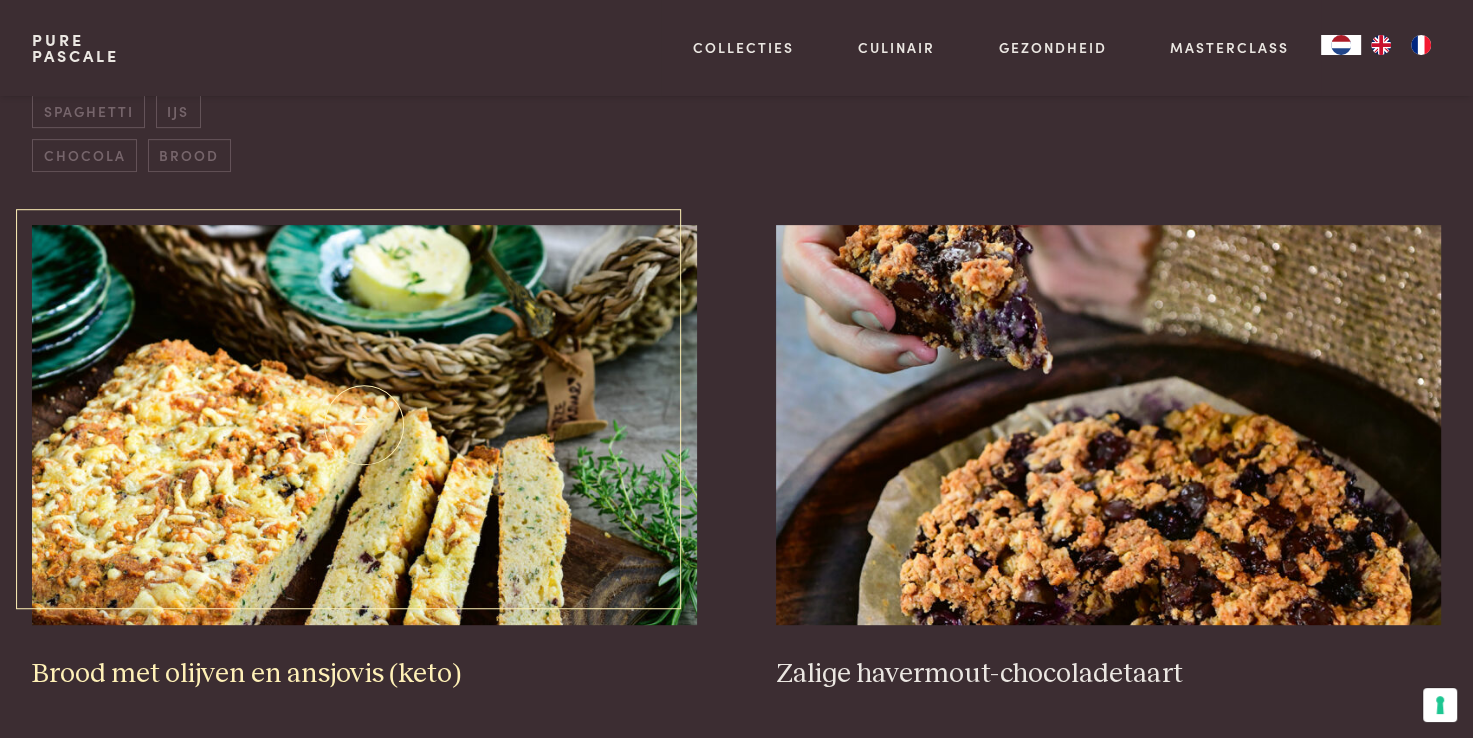 scroll, scrollTop: 759, scrollLeft: 0, axis: vertical 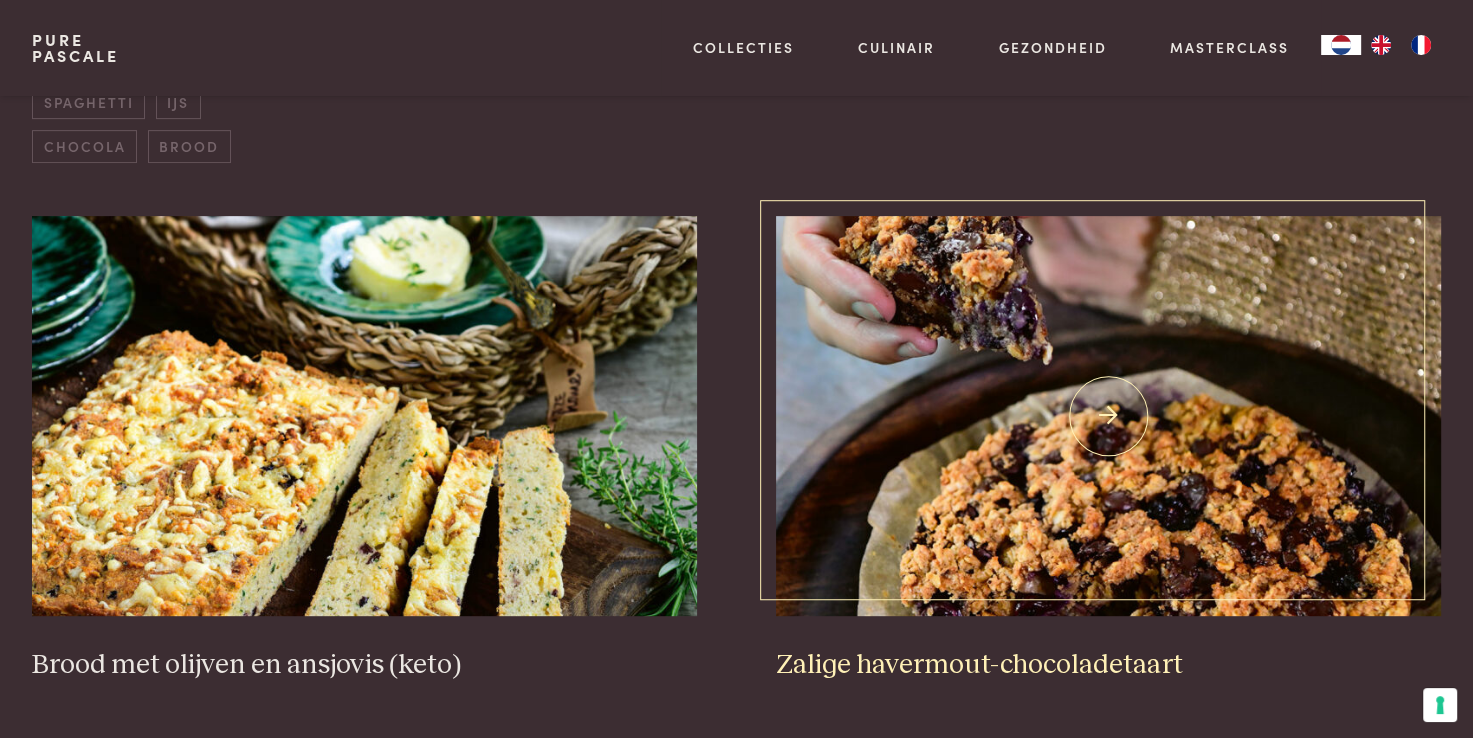 click on "Zalige havermout-chocoladetaart" at bounding box center [1108, 665] 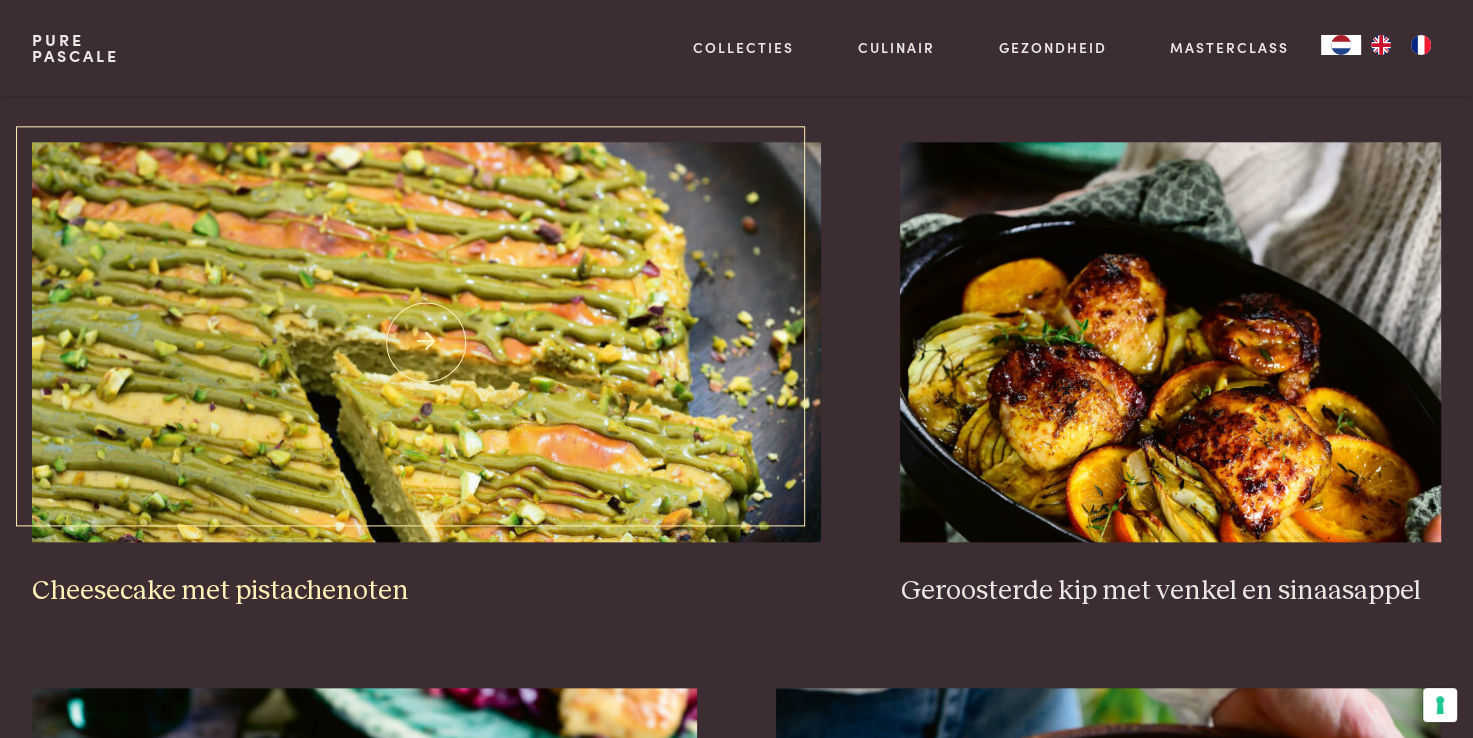 scroll, scrollTop: 1959, scrollLeft: 0, axis: vertical 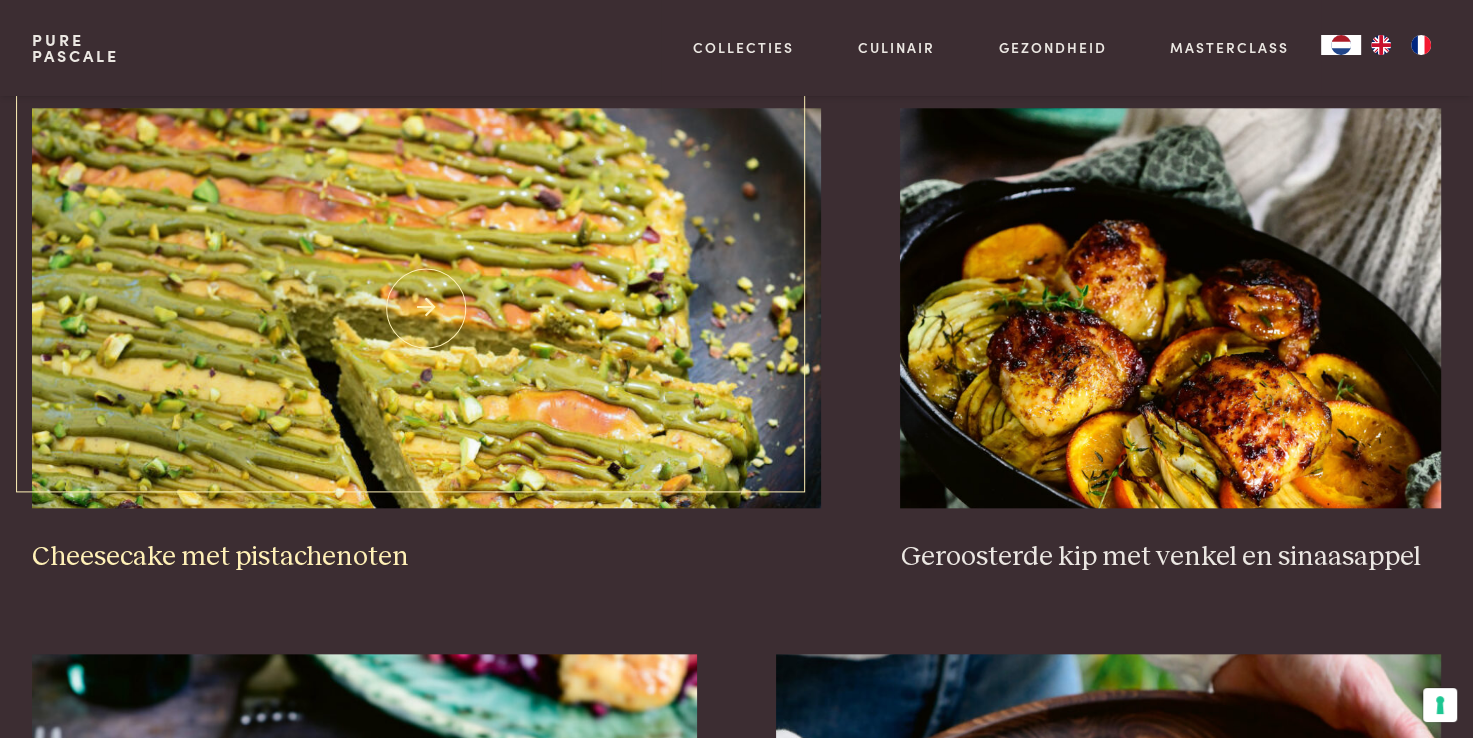 click on "Cheesecake met pistachenoten" at bounding box center [426, 557] 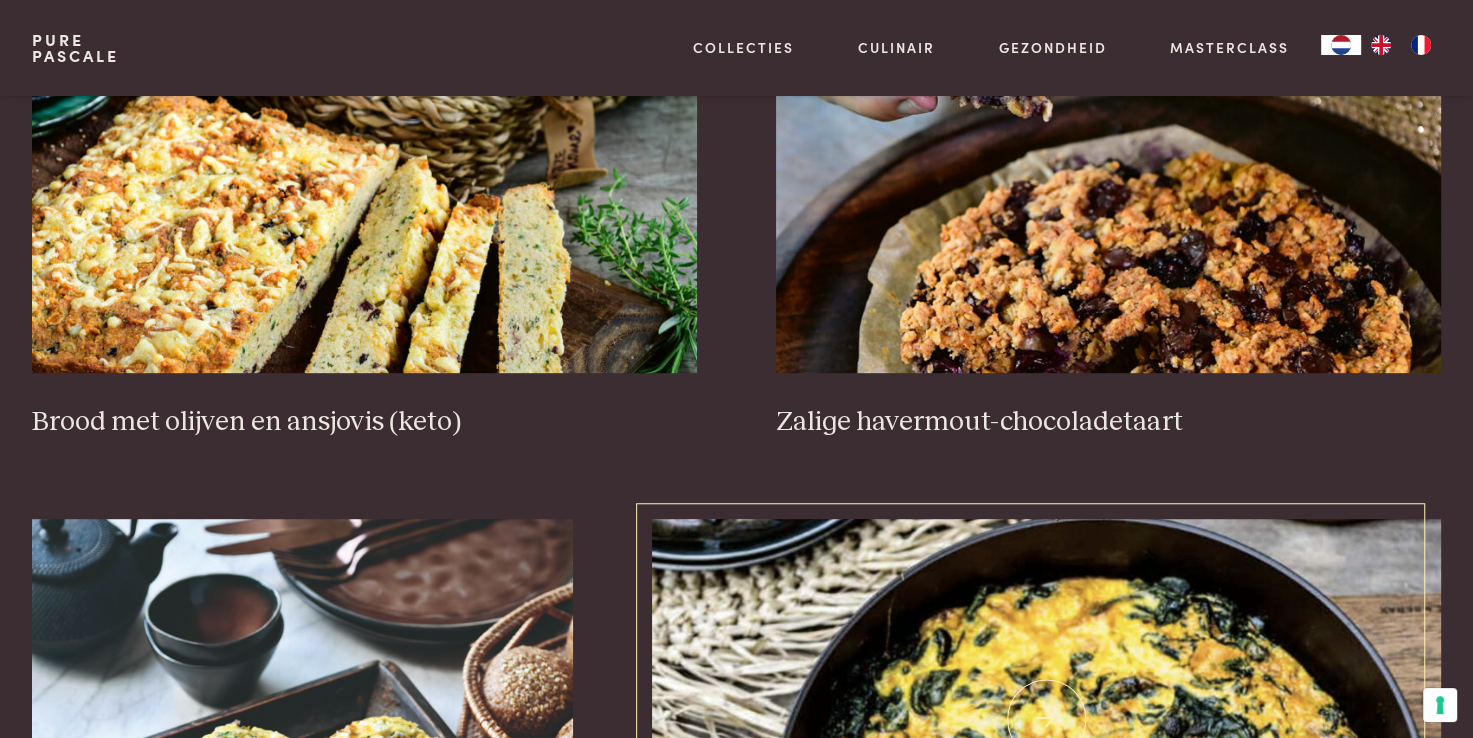 scroll, scrollTop: 859, scrollLeft: 0, axis: vertical 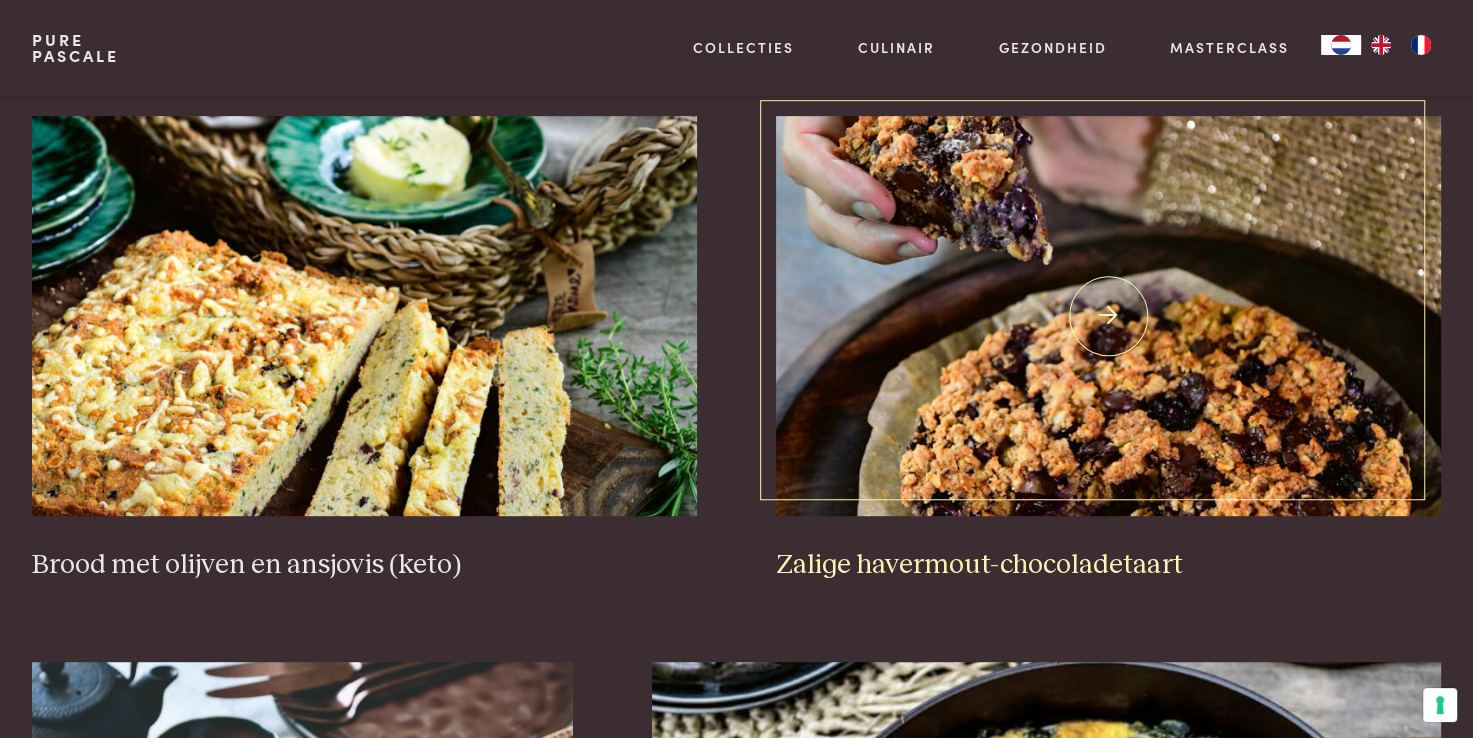 click on "Zalige havermout-chocoladetaart" at bounding box center (1108, 565) 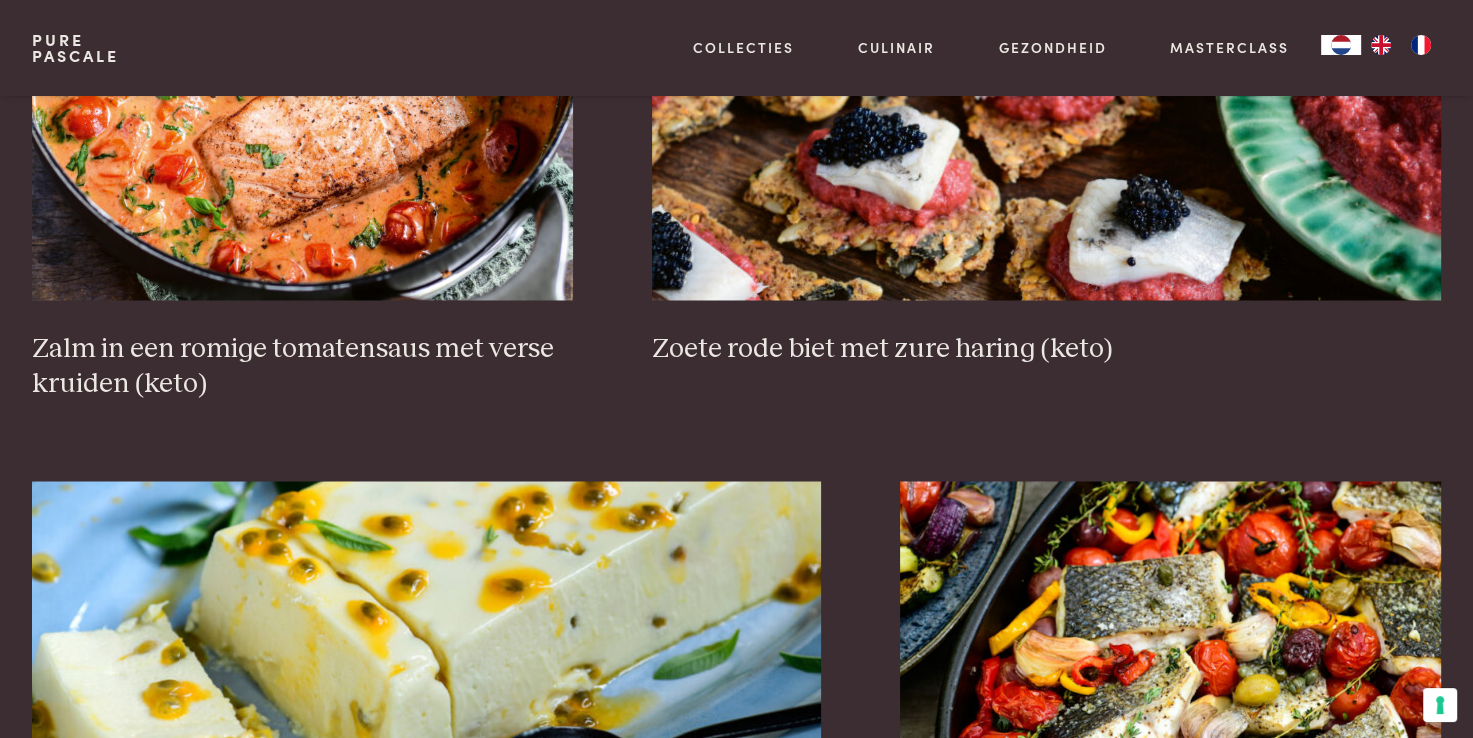 scroll, scrollTop: 3659, scrollLeft: 0, axis: vertical 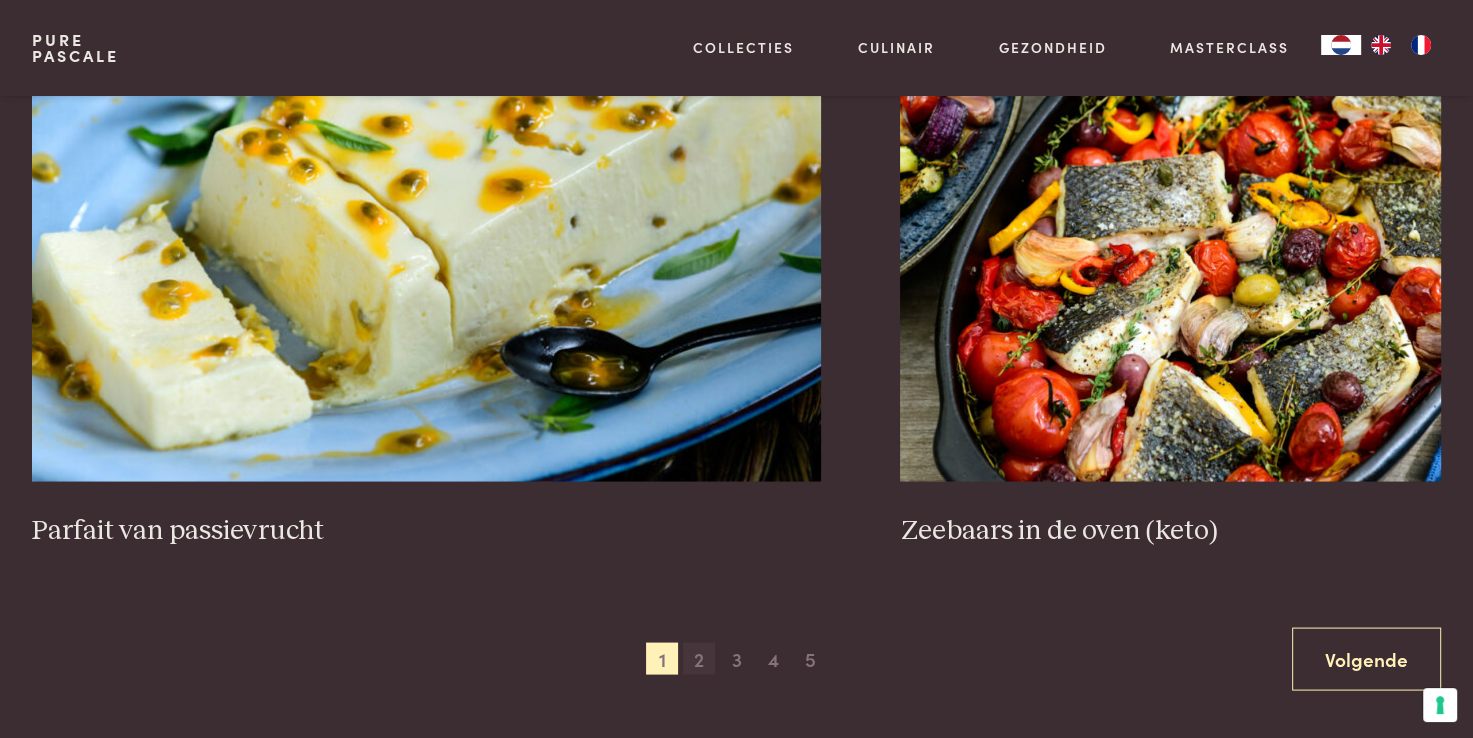 click on "2" at bounding box center (699, 658) 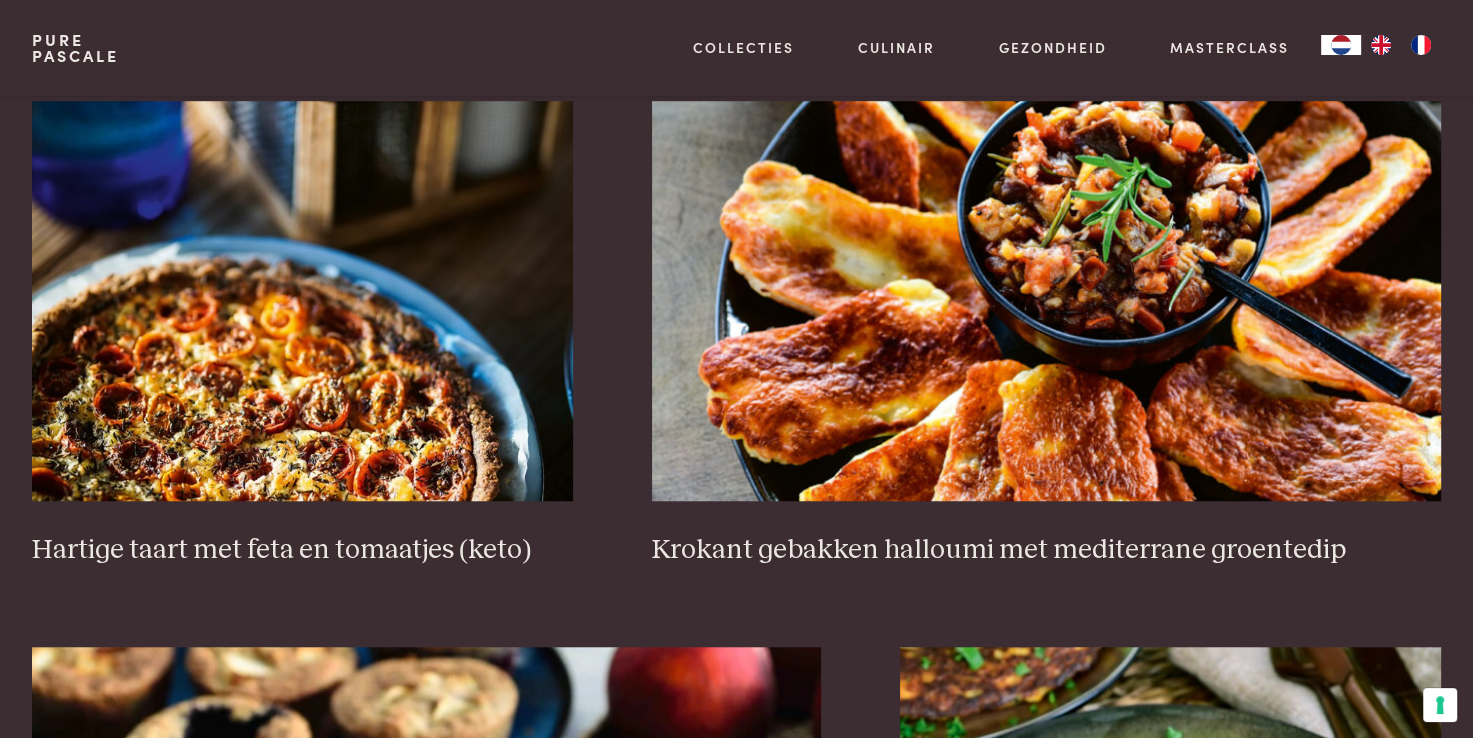 scroll, scrollTop: 1459, scrollLeft: 0, axis: vertical 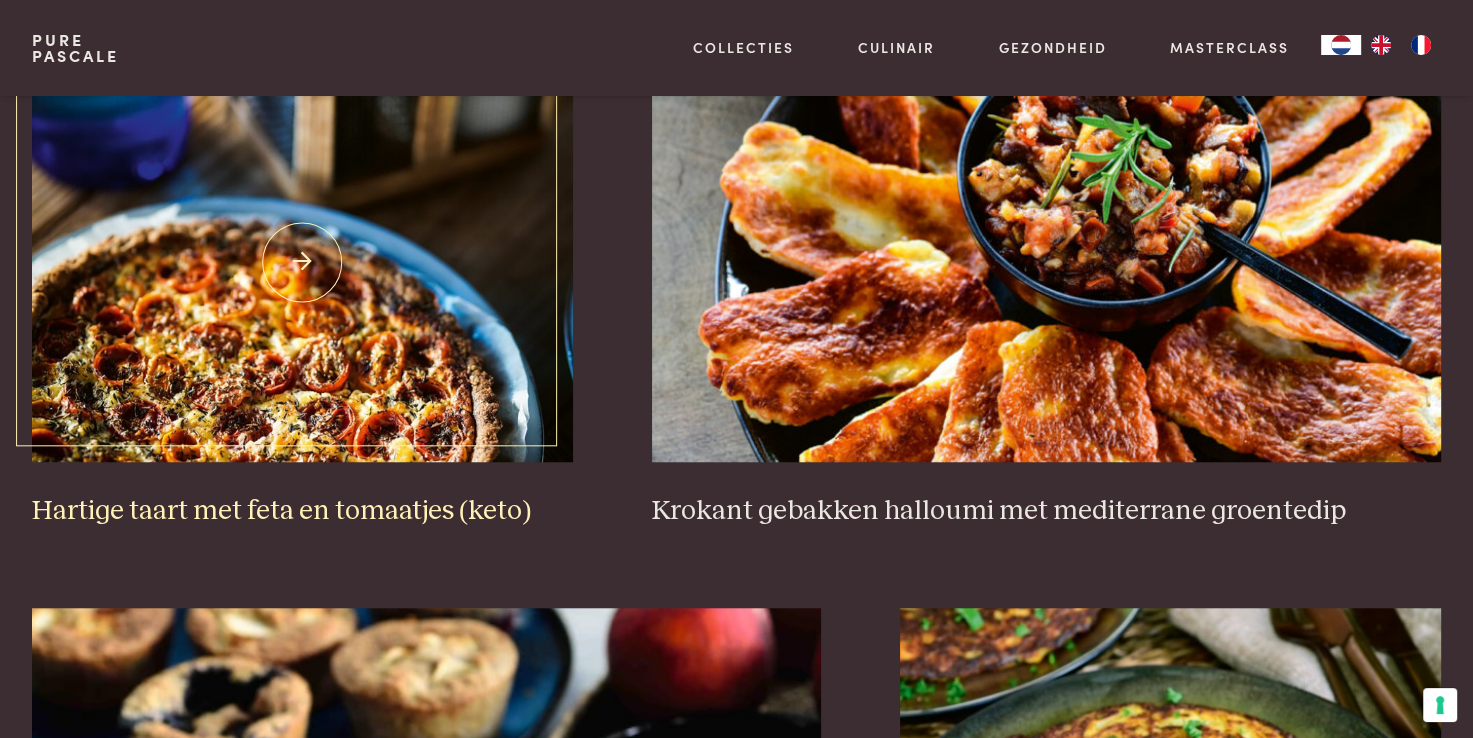 click on "Hartige taart met feta en tomaatjes (keto)" at bounding box center [302, 511] 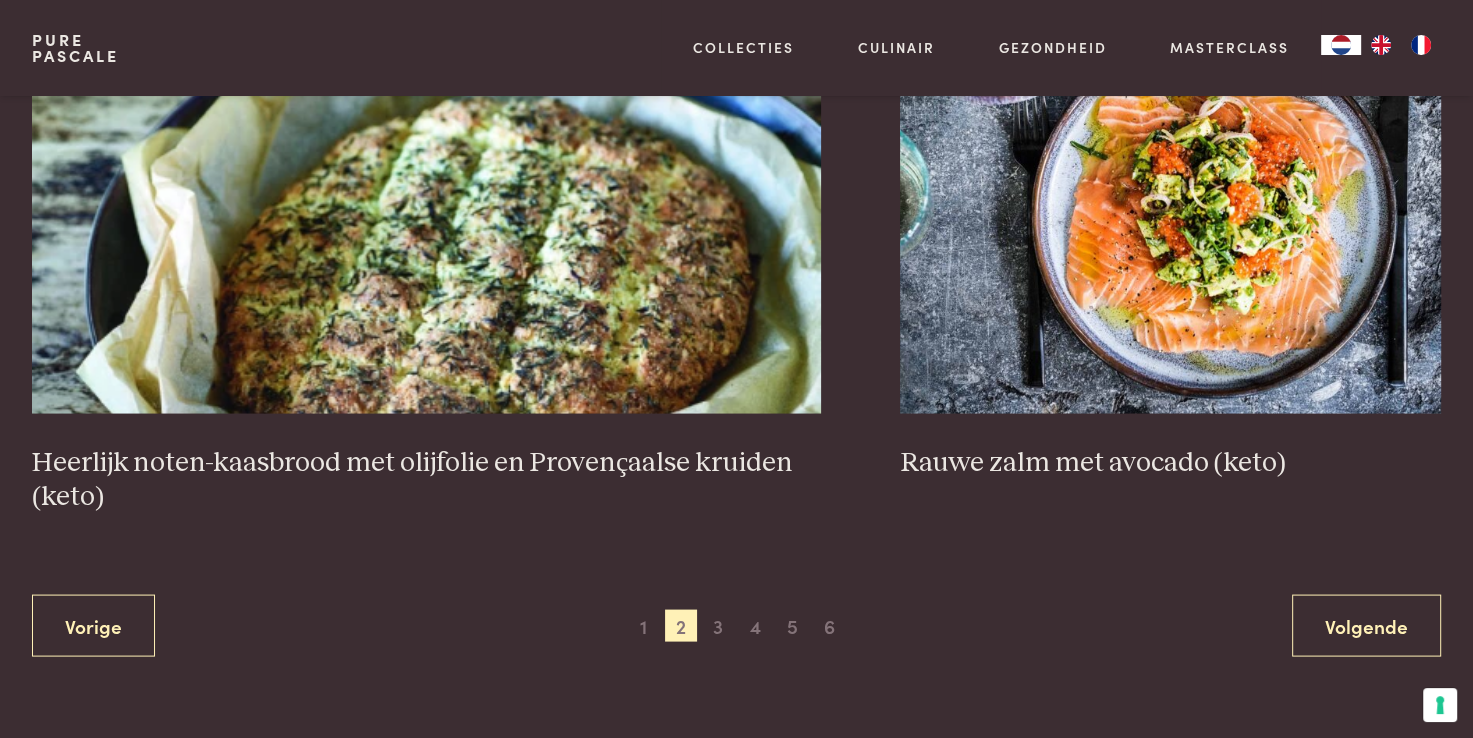 scroll, scrollTop: 3759, scrollLeft: 0, axis: vertical 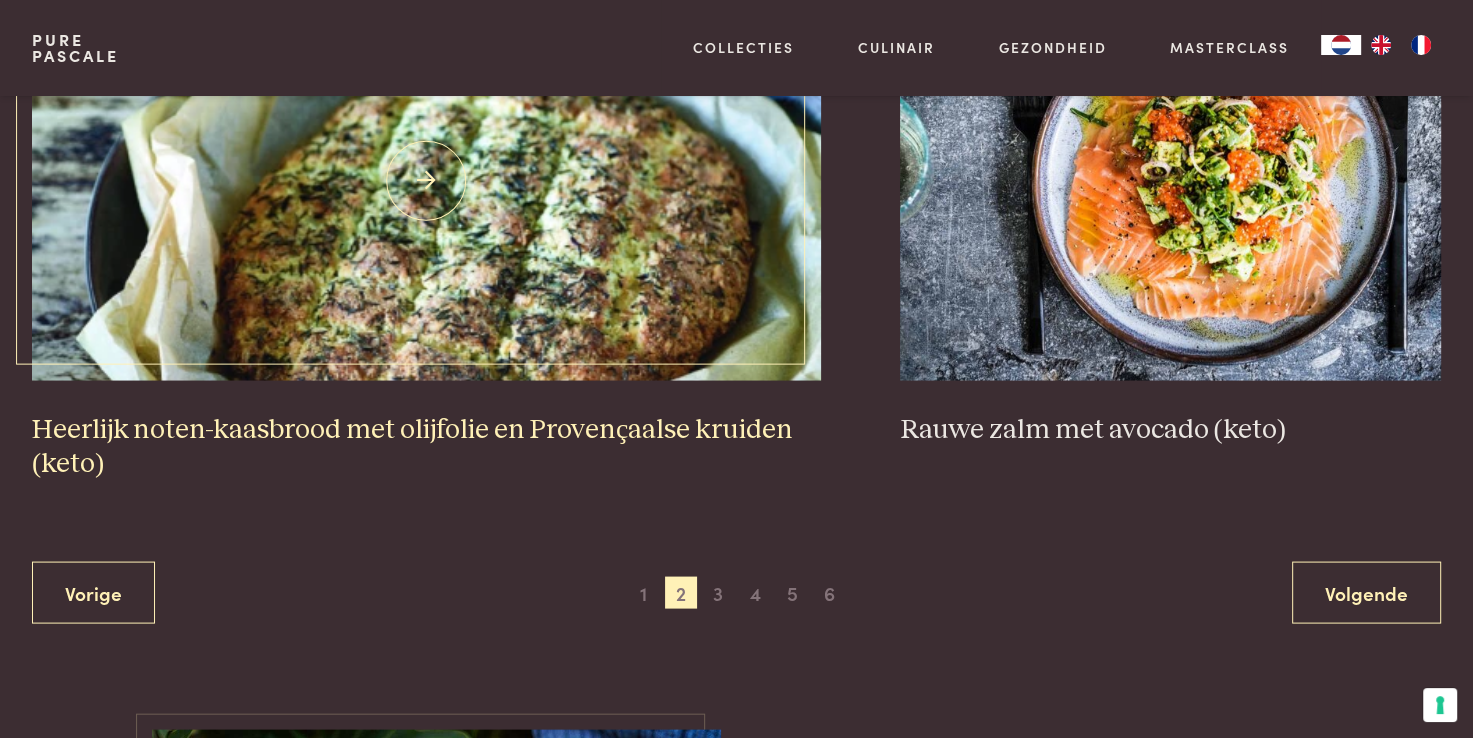 click on "Heerlijk noten-kaasbrood met olijfolie en Provençaalse kruiden (keto)" at bounding box center (426, 447) 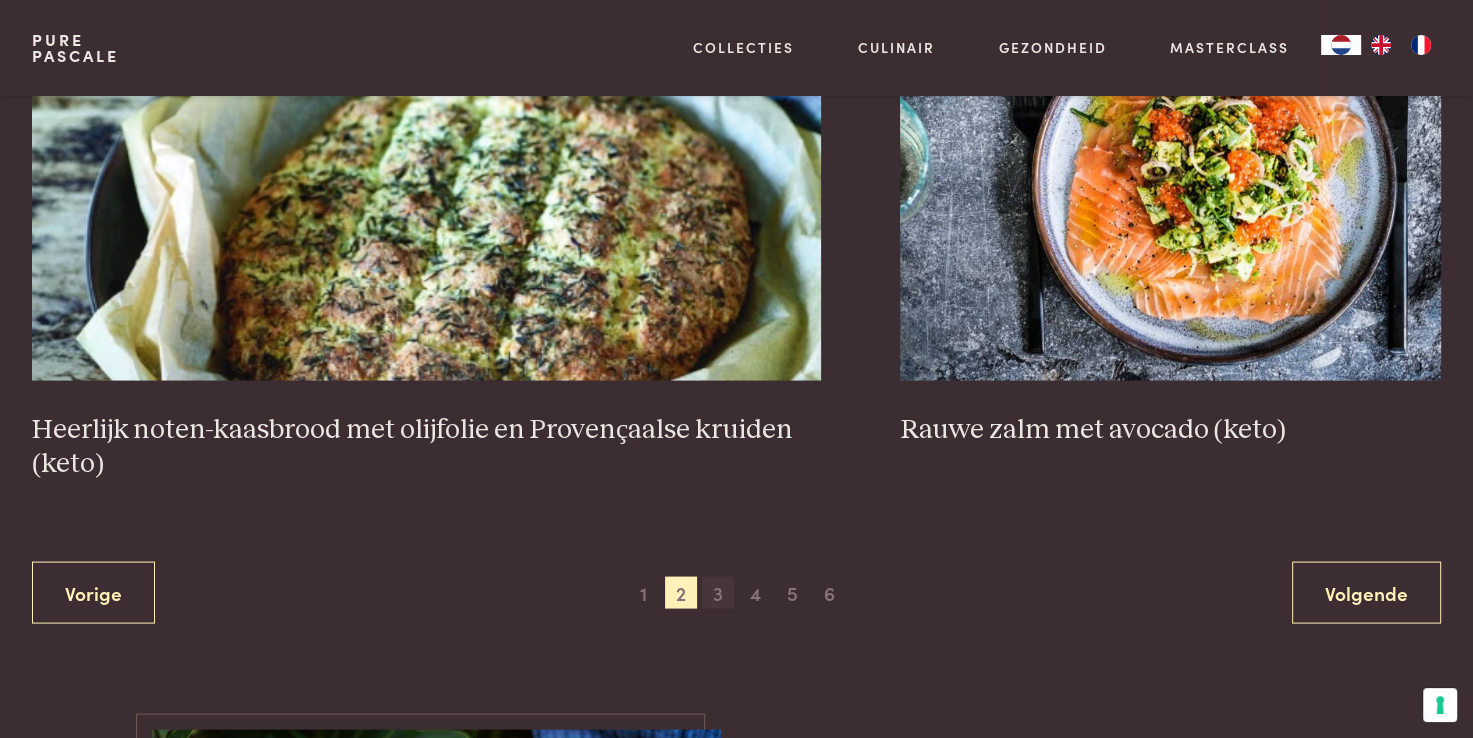 click on "3" at bounding box center (718, 593) 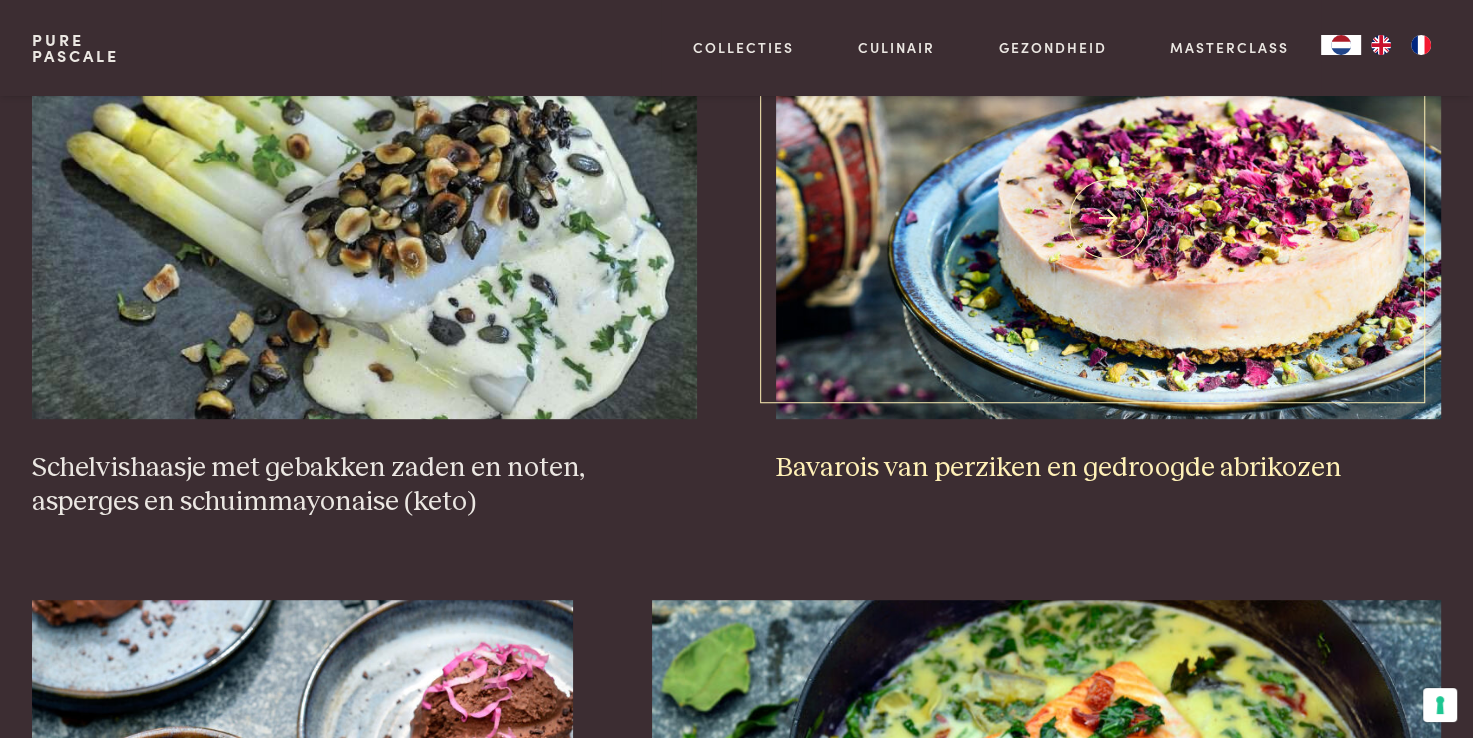 scroll, scrollTop: 959, scrollLeft: 0, axis: vertical 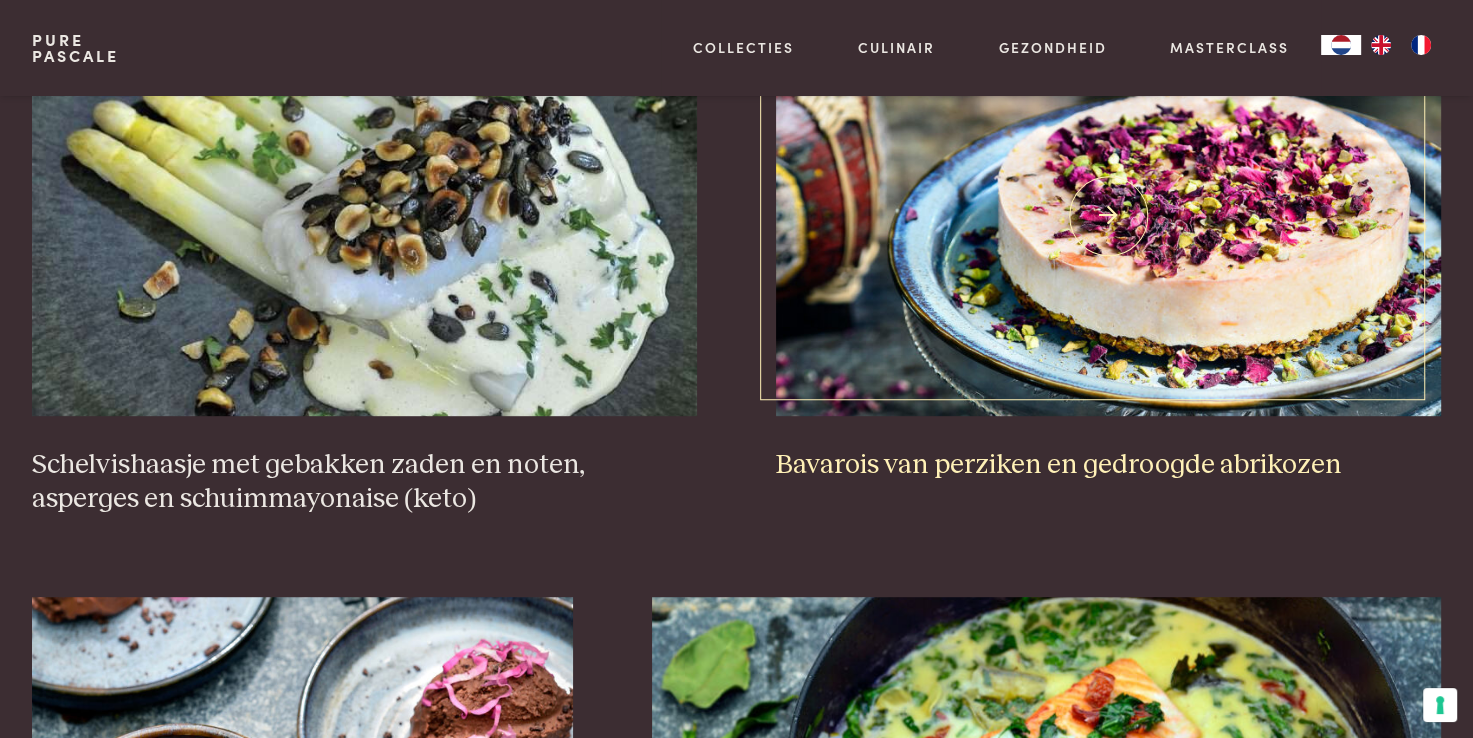 click on "Bavarois van perziken en gedroogde abrikozen" at bounding box center [1108, 465] 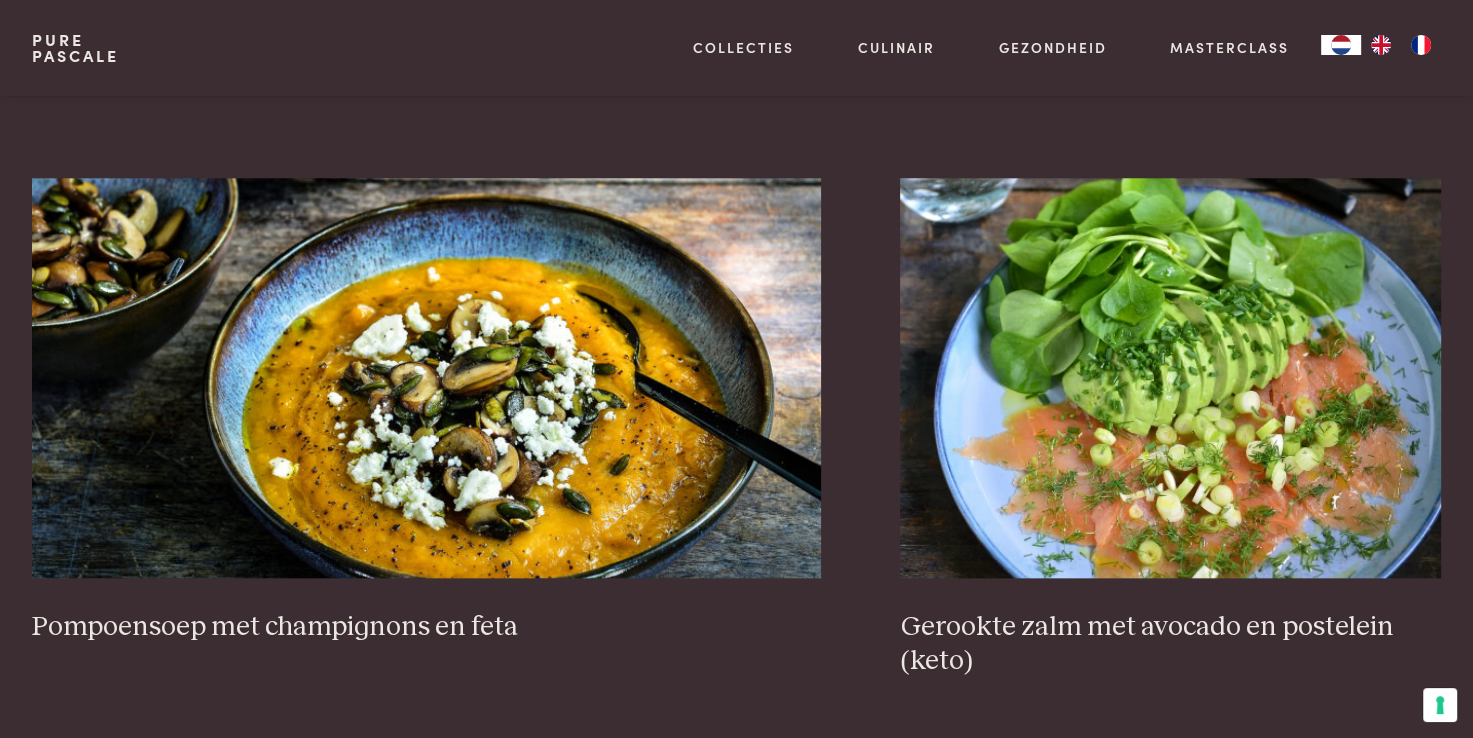 scroll, scrollTop: 1959, scrollLeft: 0, axis: vertical 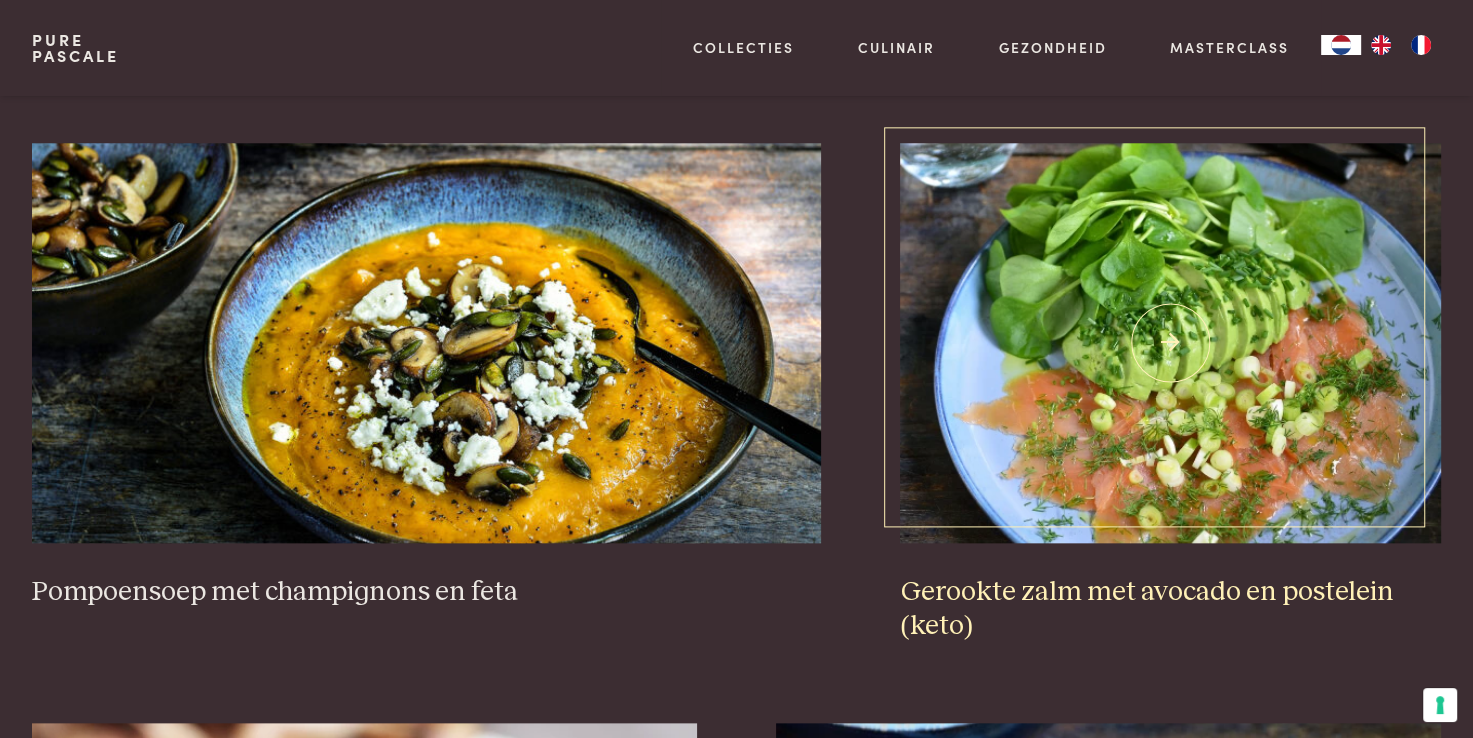 click at bounding box center [1170, 343] 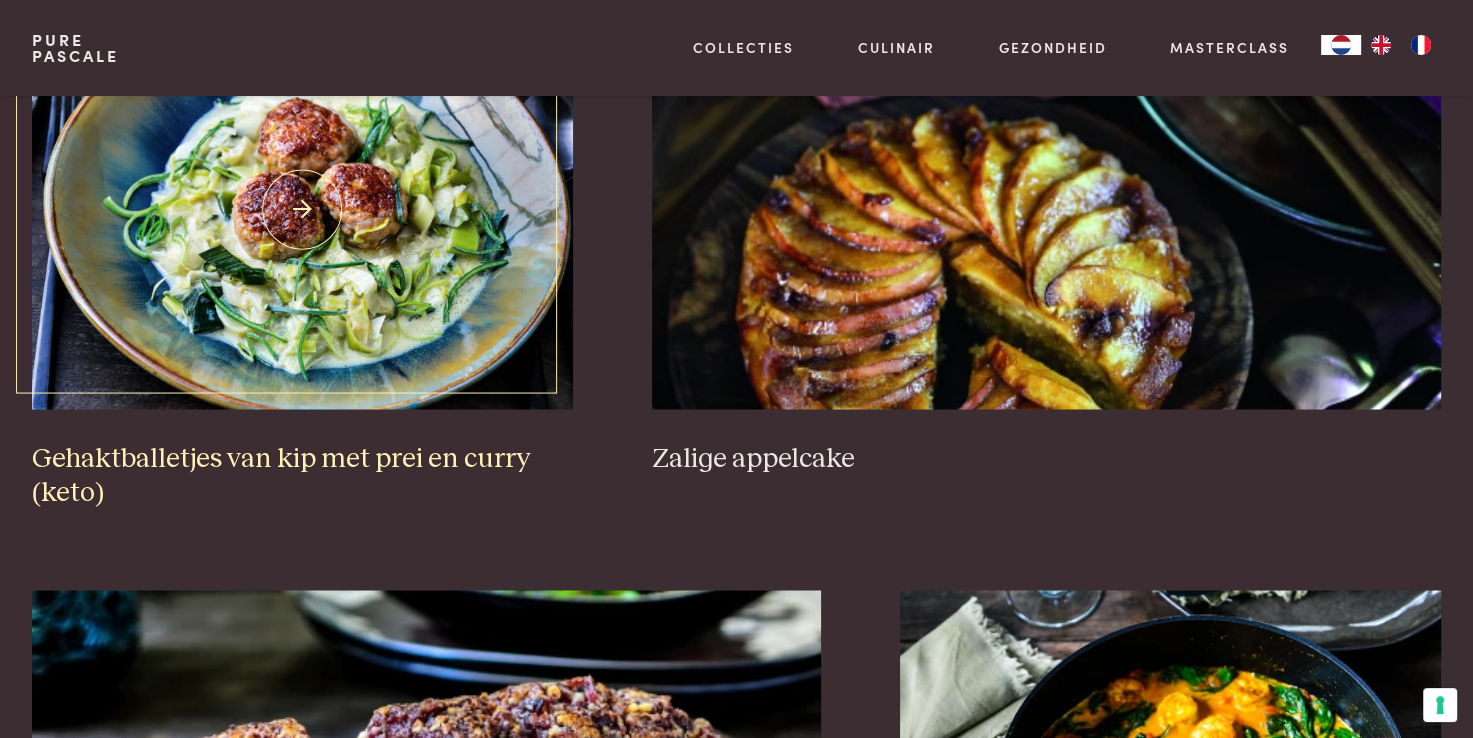 scroll, scrollTop: 3259, scrollLeft: 0, axis: vertical 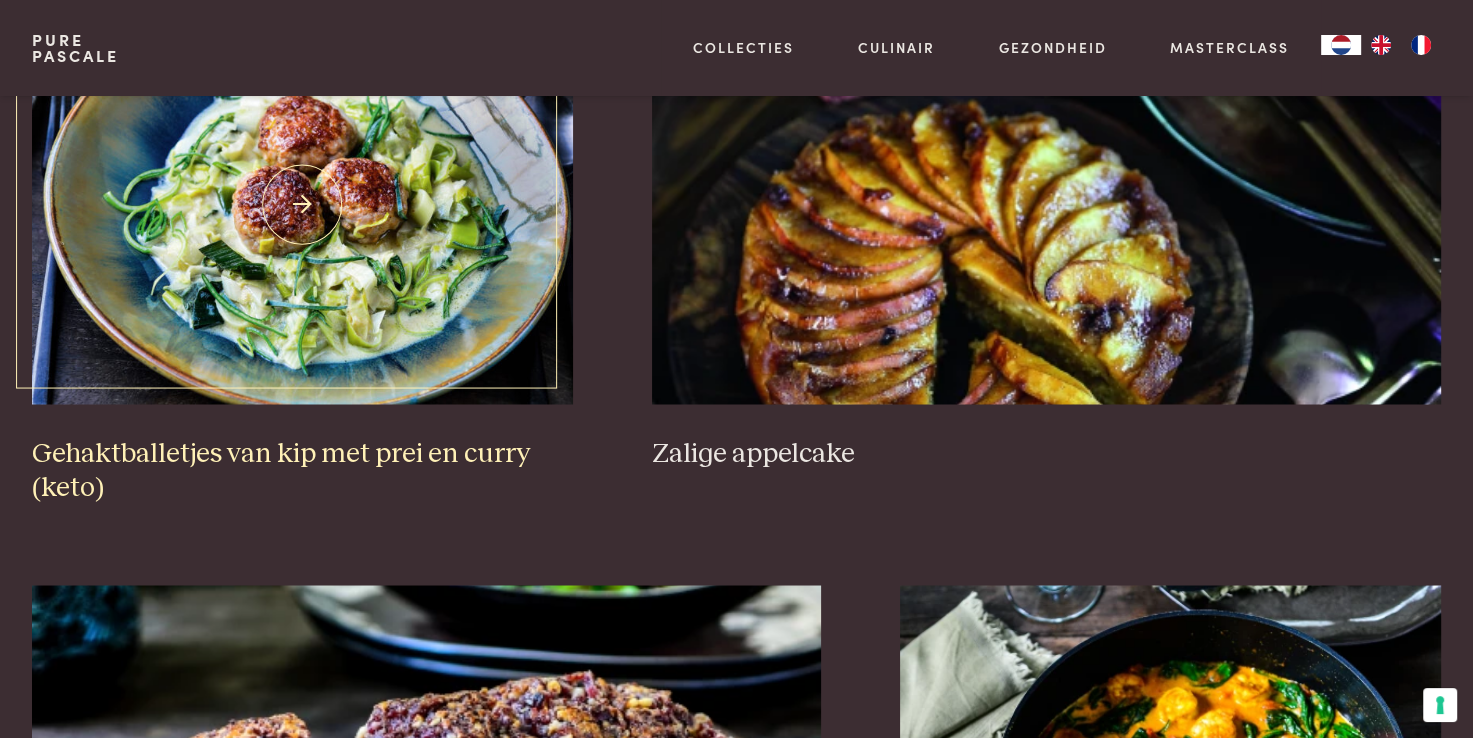 click on "Gehaktballetjes van kip met prei en curry (keto)" at bounding box center (302, 470) 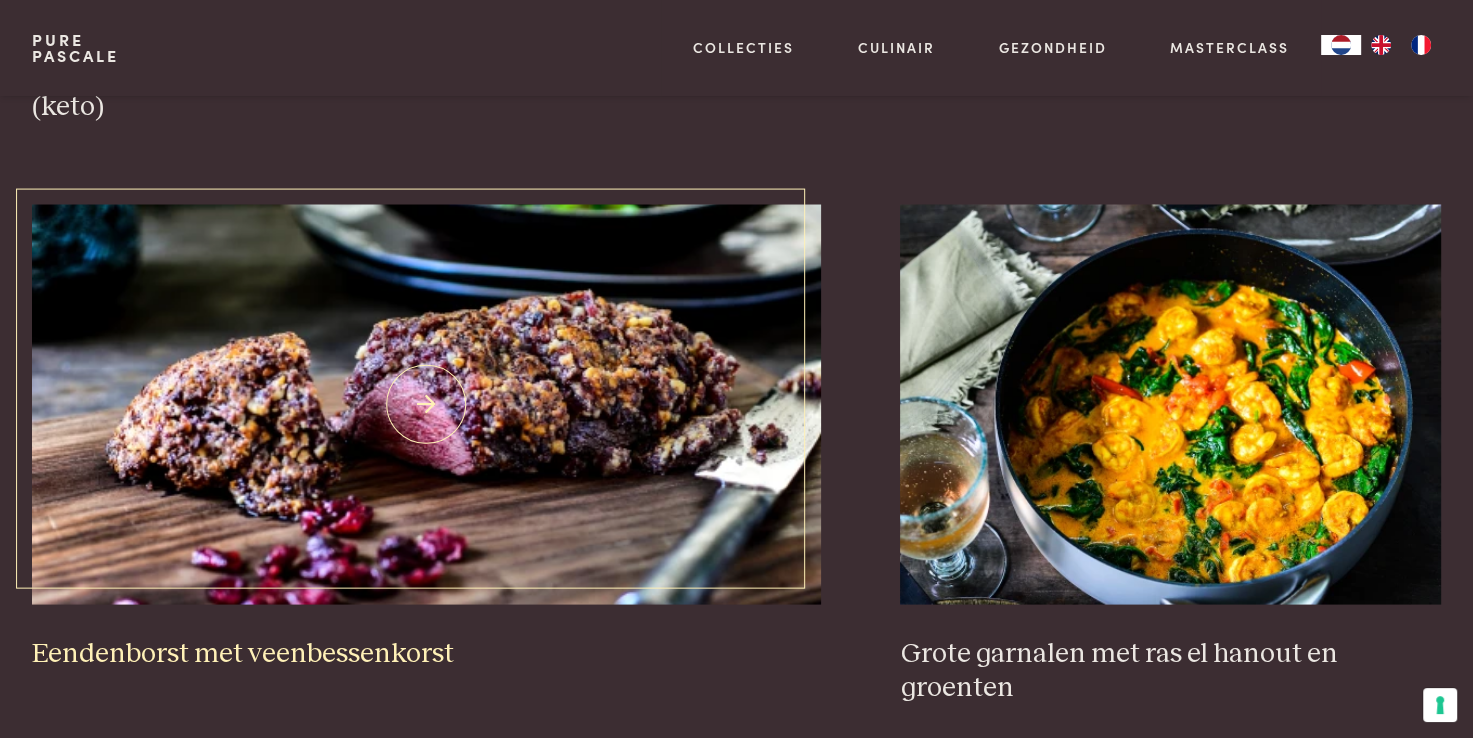 scroll, scrollTop: 3659, scrollLeft: 0, axis: vertical 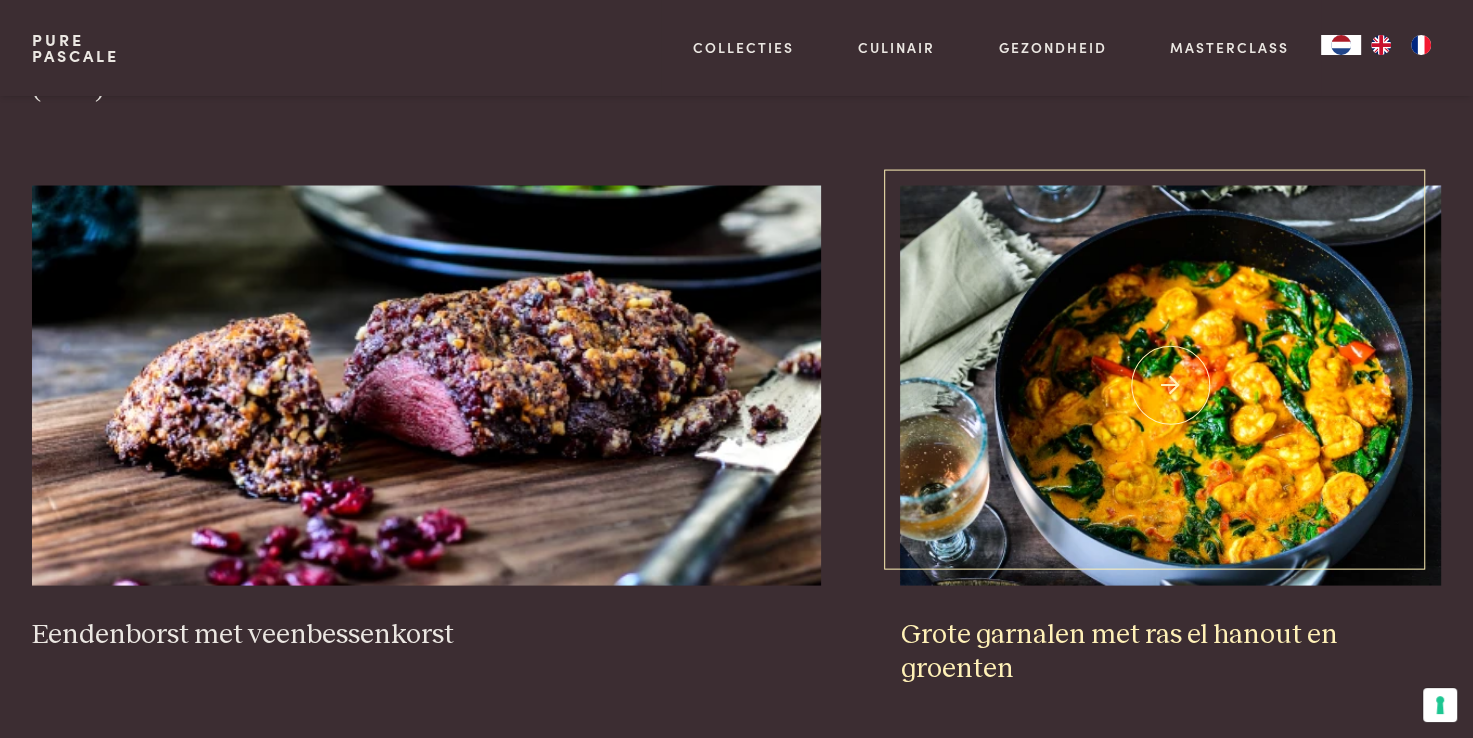 click at bounding box center [1170, 385] 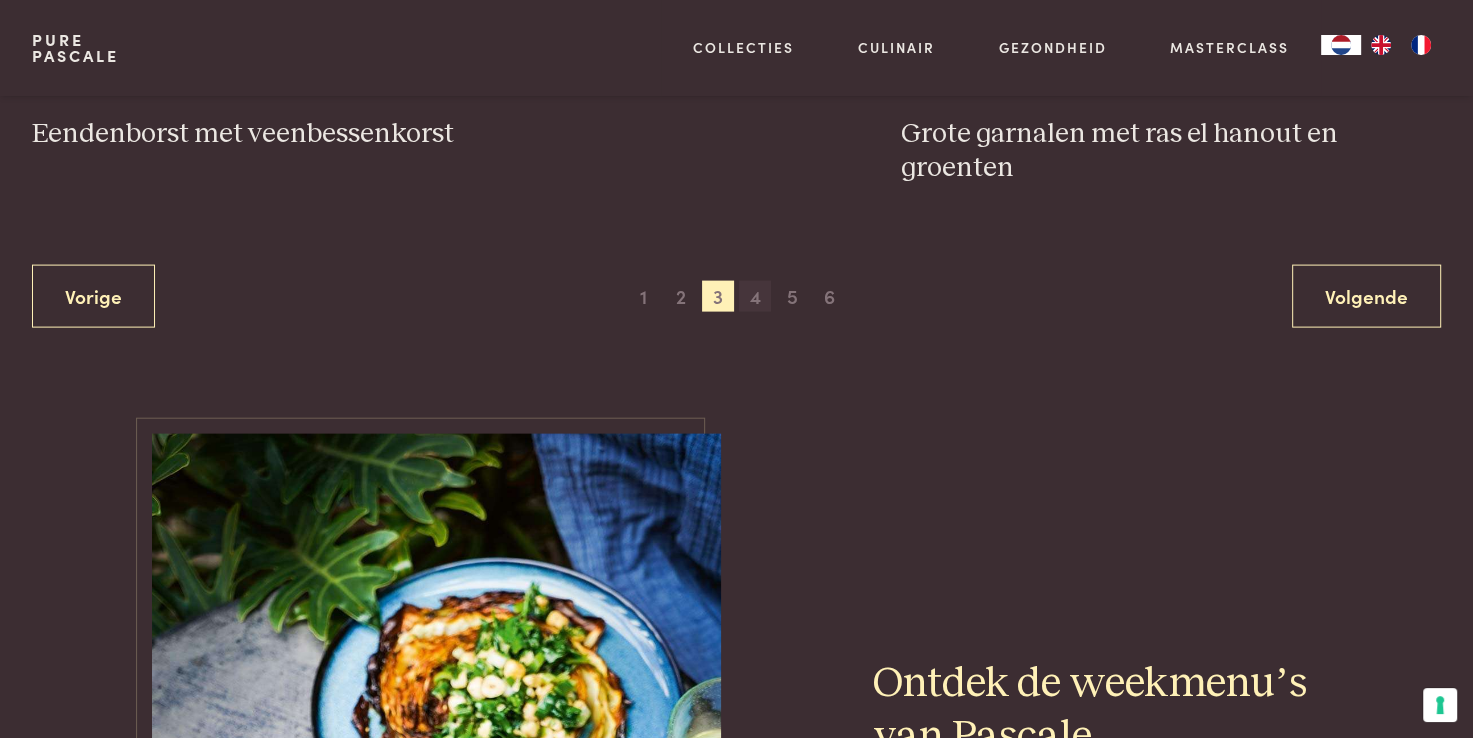 click on "4" at bounding box center (755, 297) 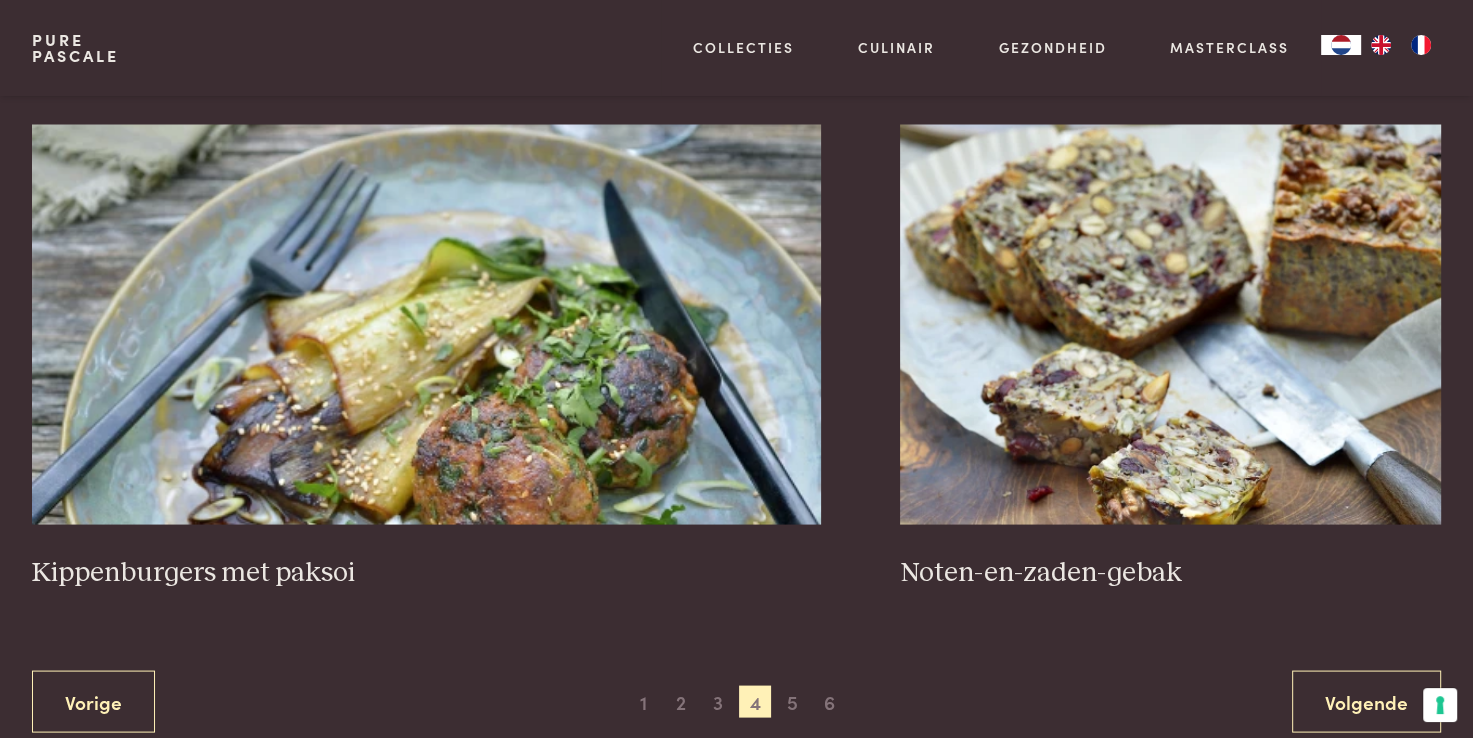 scroll, scrollTop: 3659, scrollLeft: 0, axis: vertical 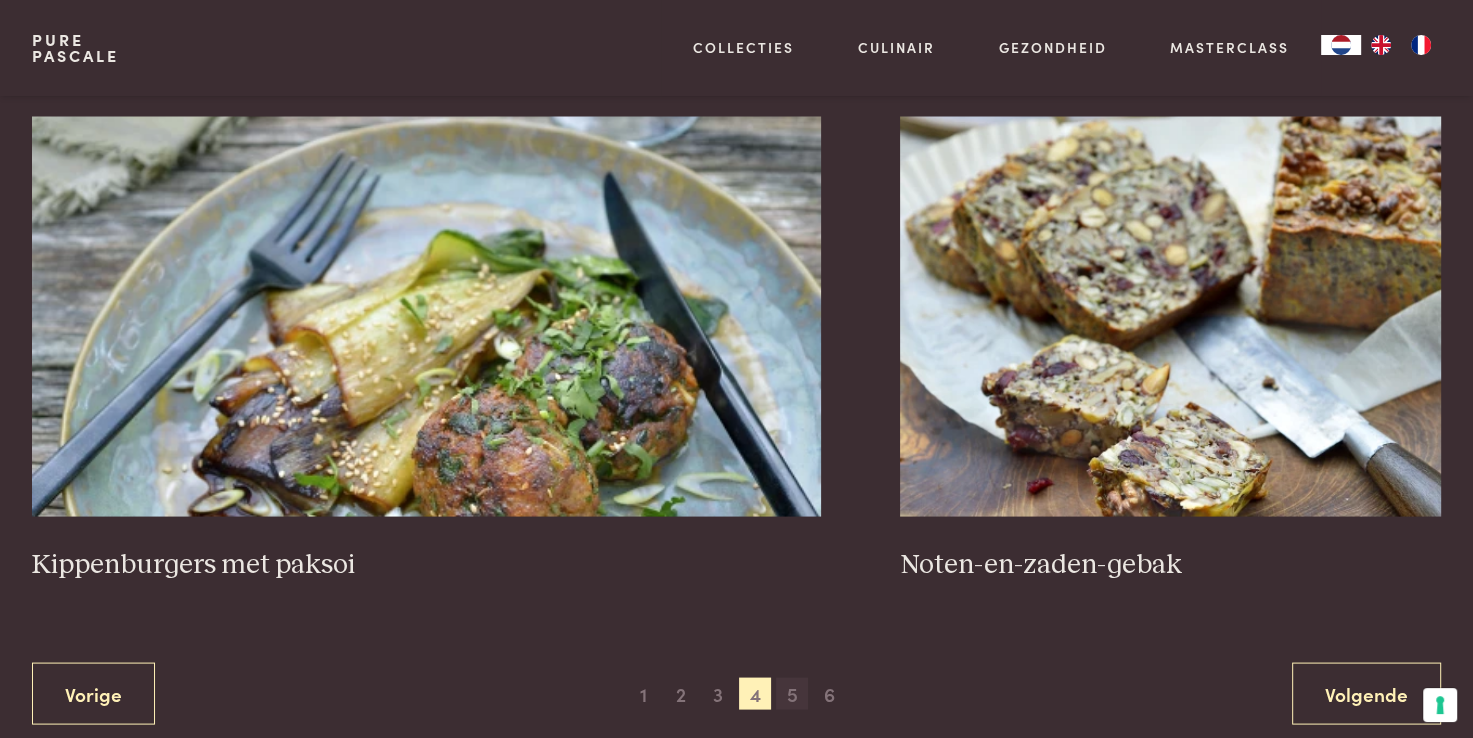 click on "5" at bounding box center (792, 693) 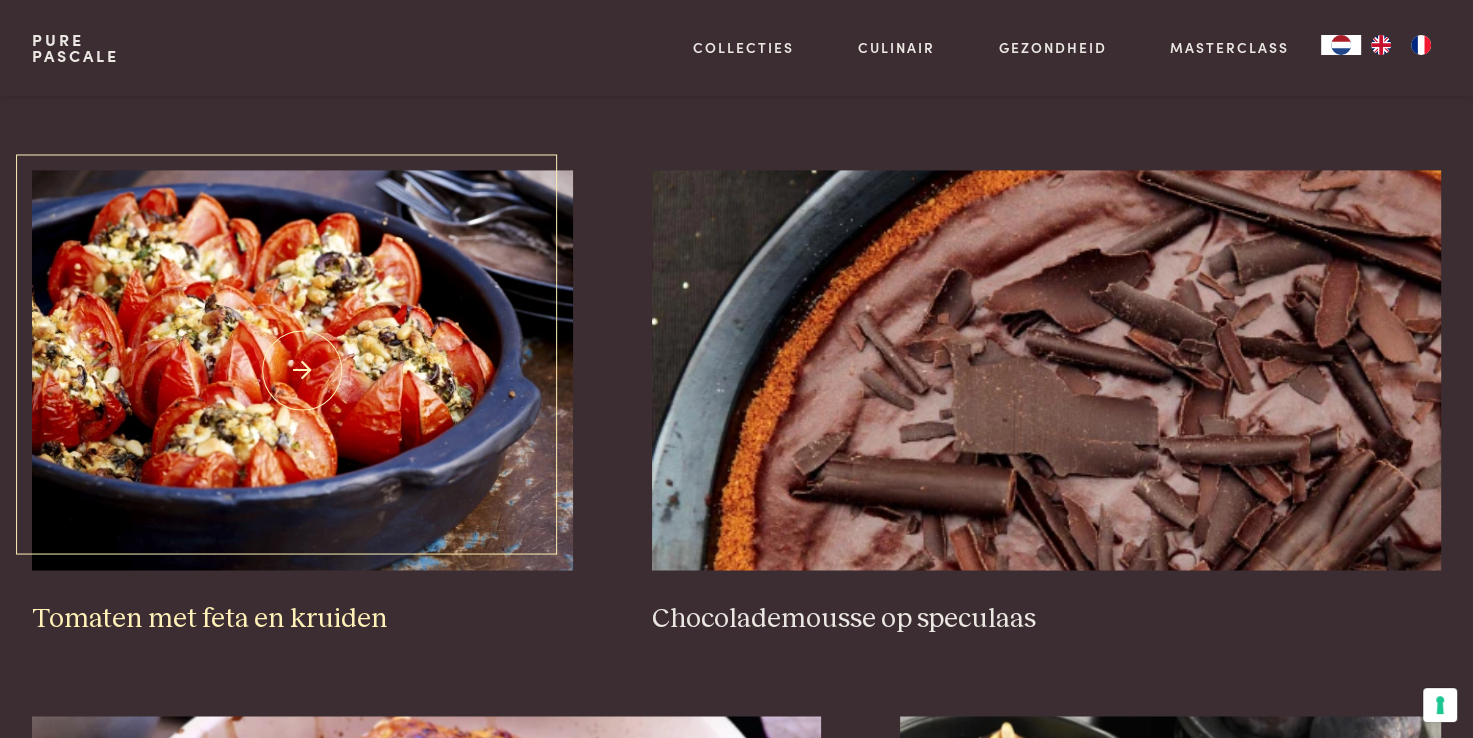 scroll, scrollTop: 3059, scrollLeft: 0, axis: vertical 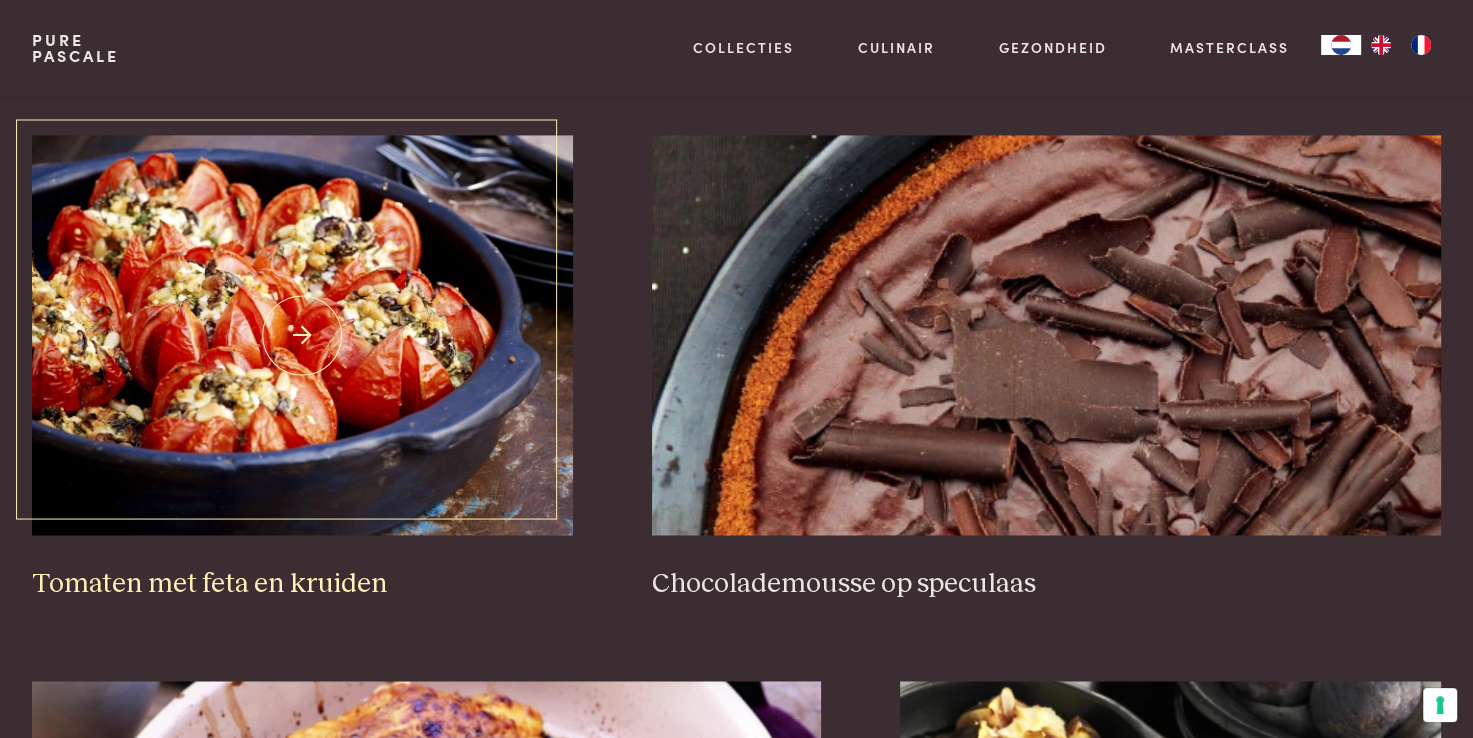 click on "Tomaten met feta en kruiden" at bounding box center [302, 584] 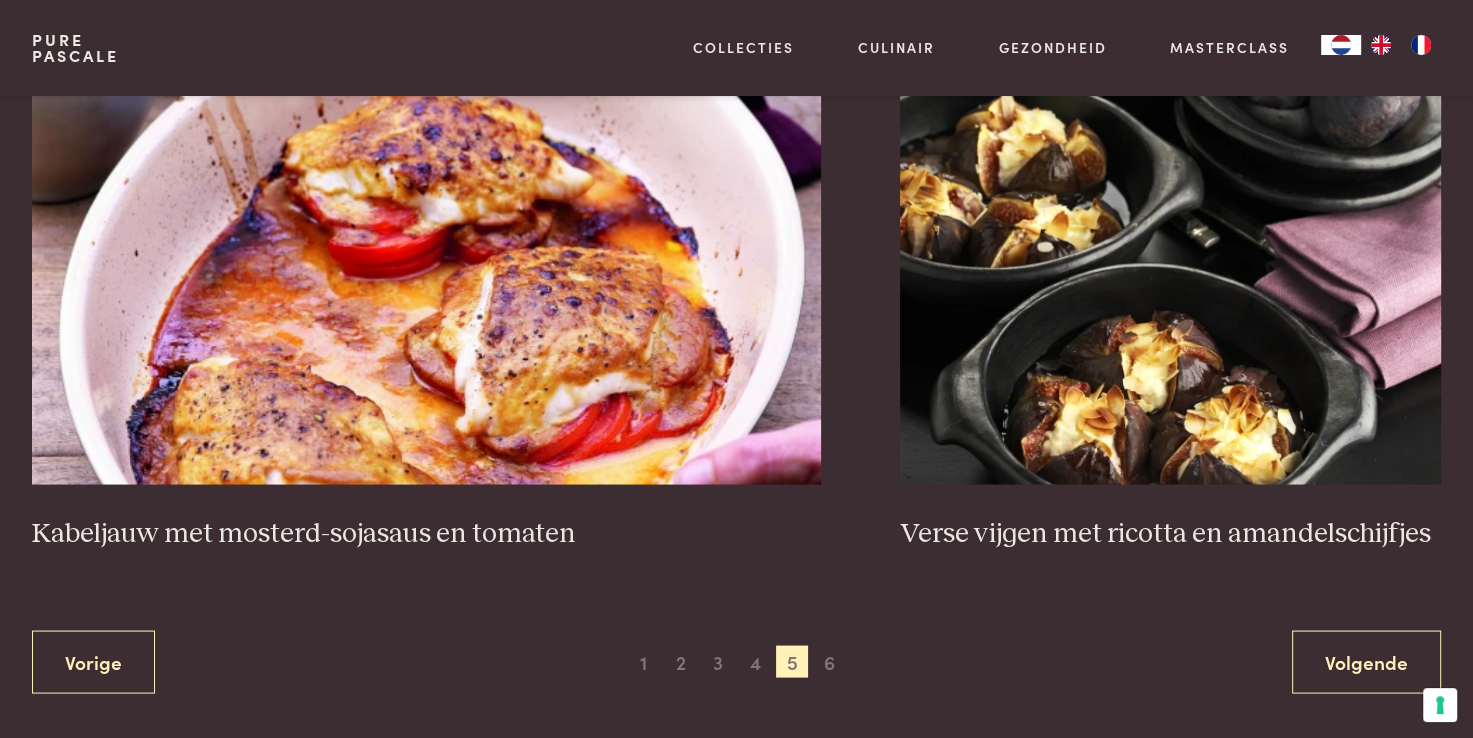 scroll, scrollTop: 3659, scrollLeft: 0, axis: vertical 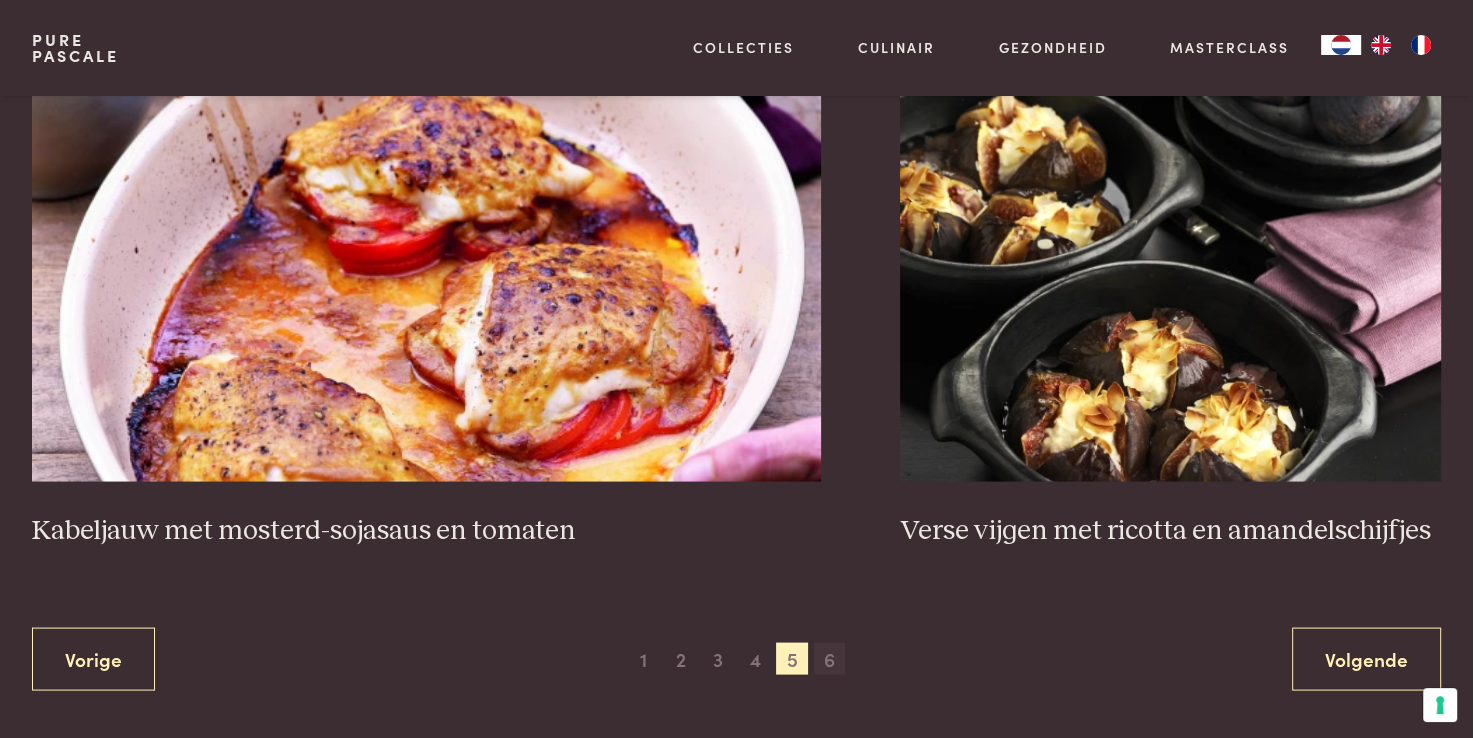 click on "6" at bounding box center (830, 658) 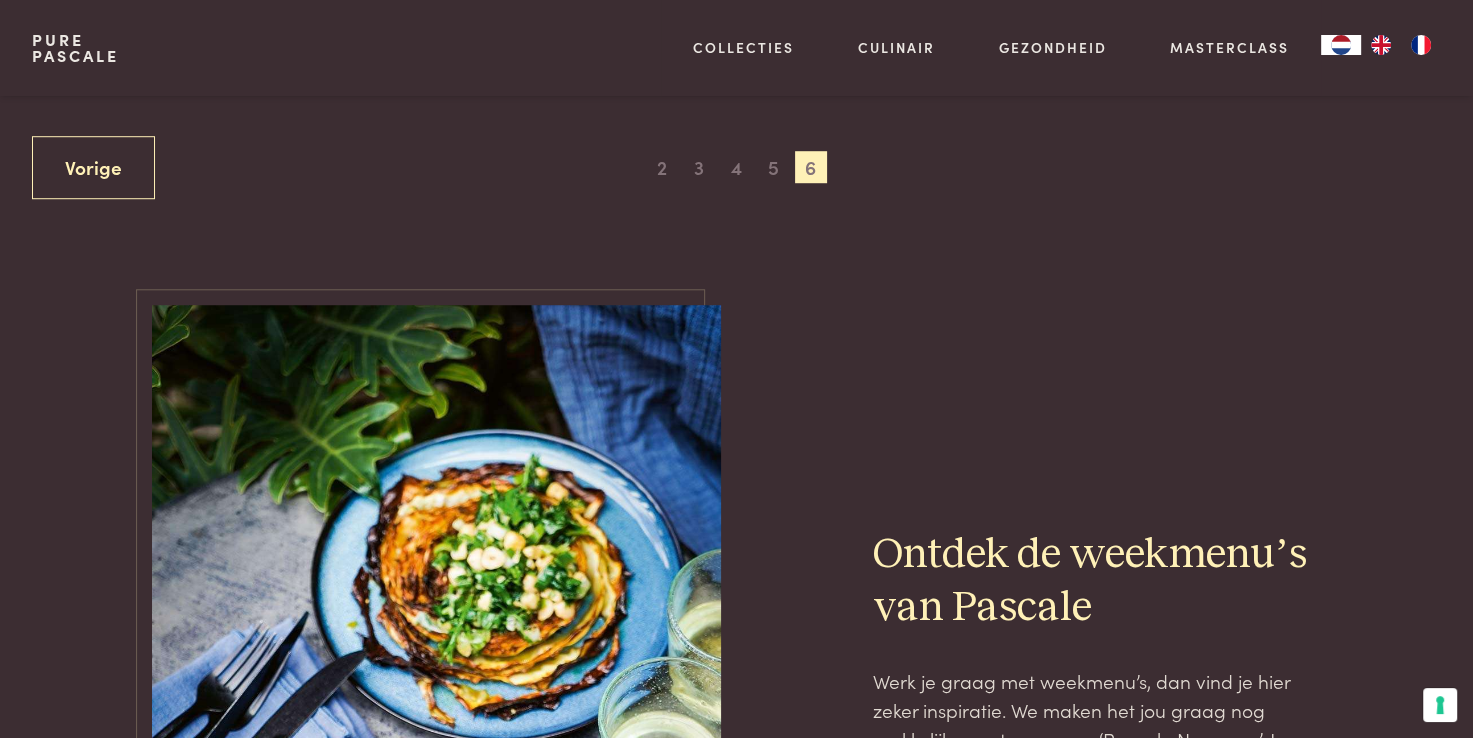 scroll, scrollTop: 1659, scrollLeft: 0, axis: vertical 